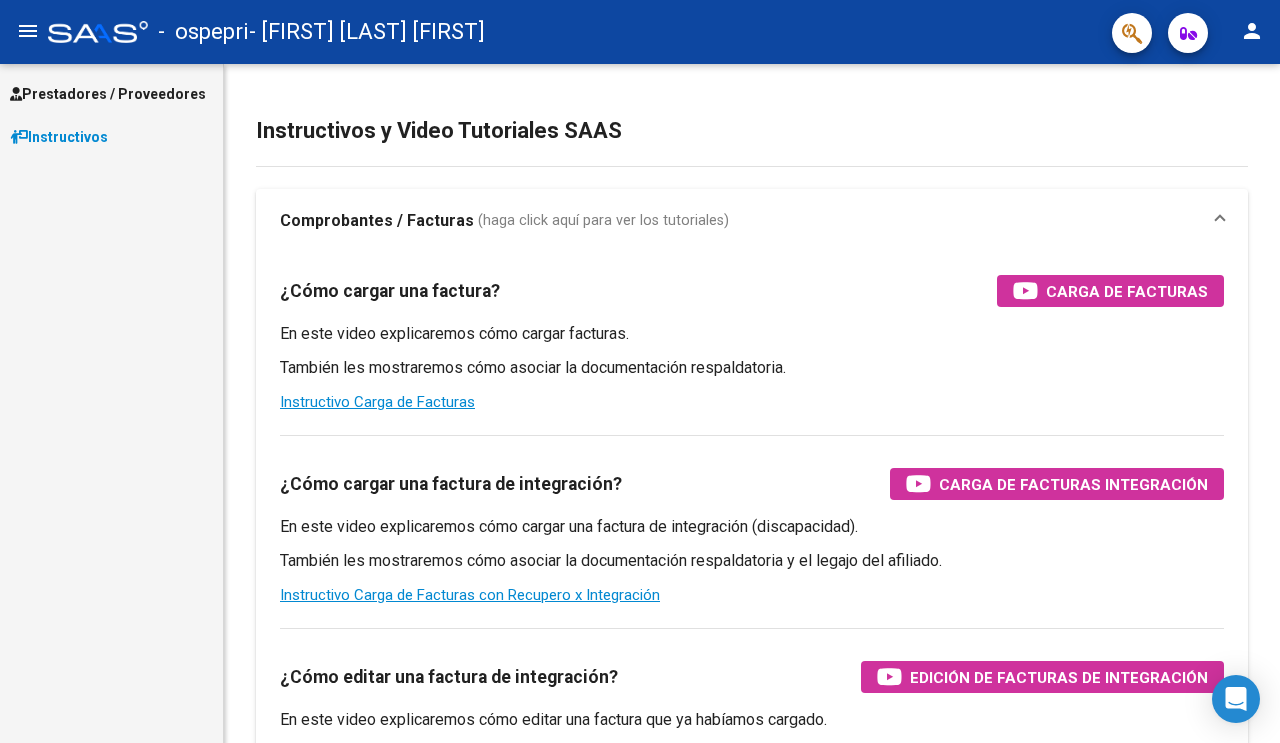 scroll, scrollTop: 0, scrollLeft: 0, axis: both 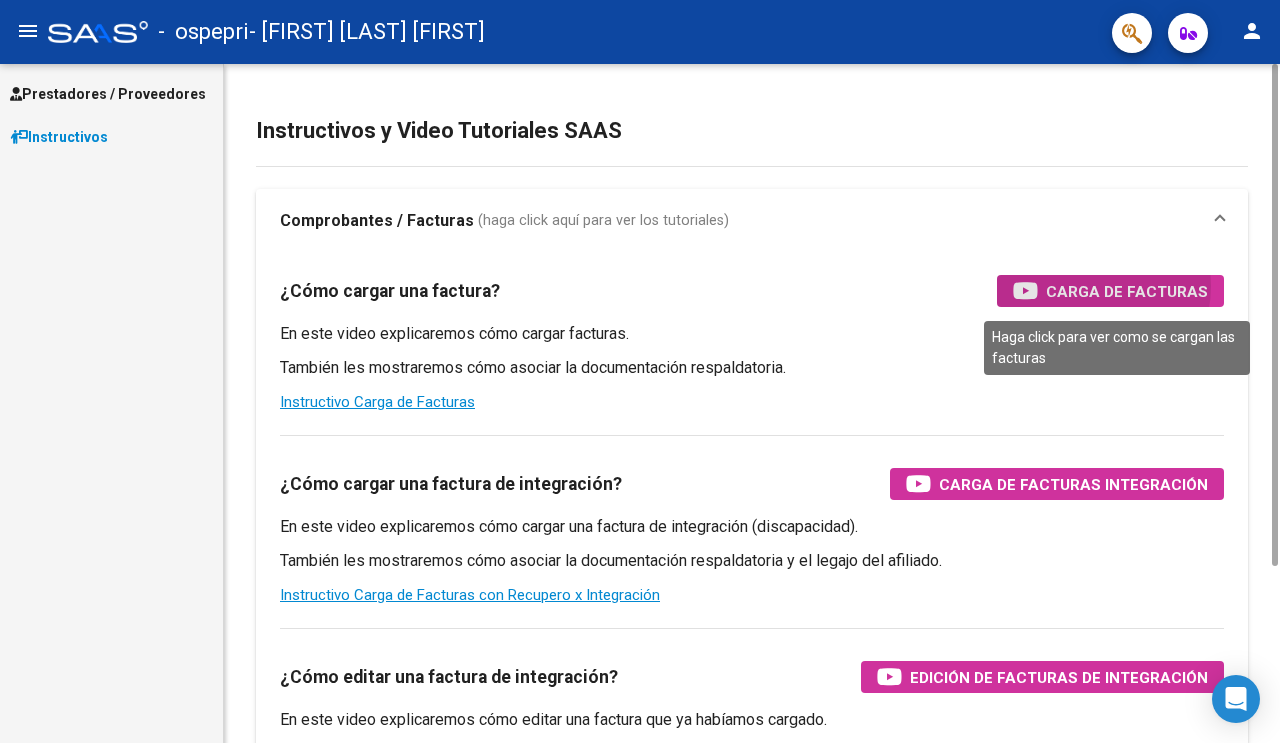 click on "Carga de Facturas" at bounding box center [1127, 291] 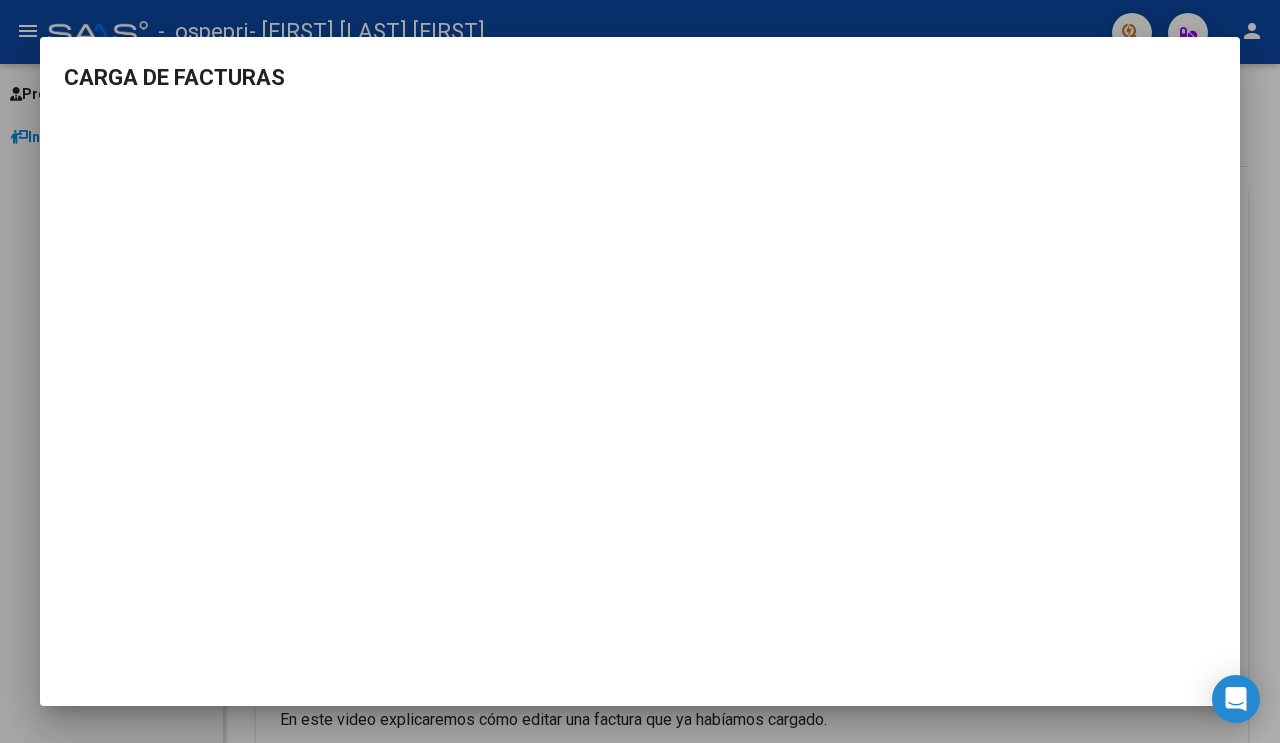 click at bounding box center (640, 371) 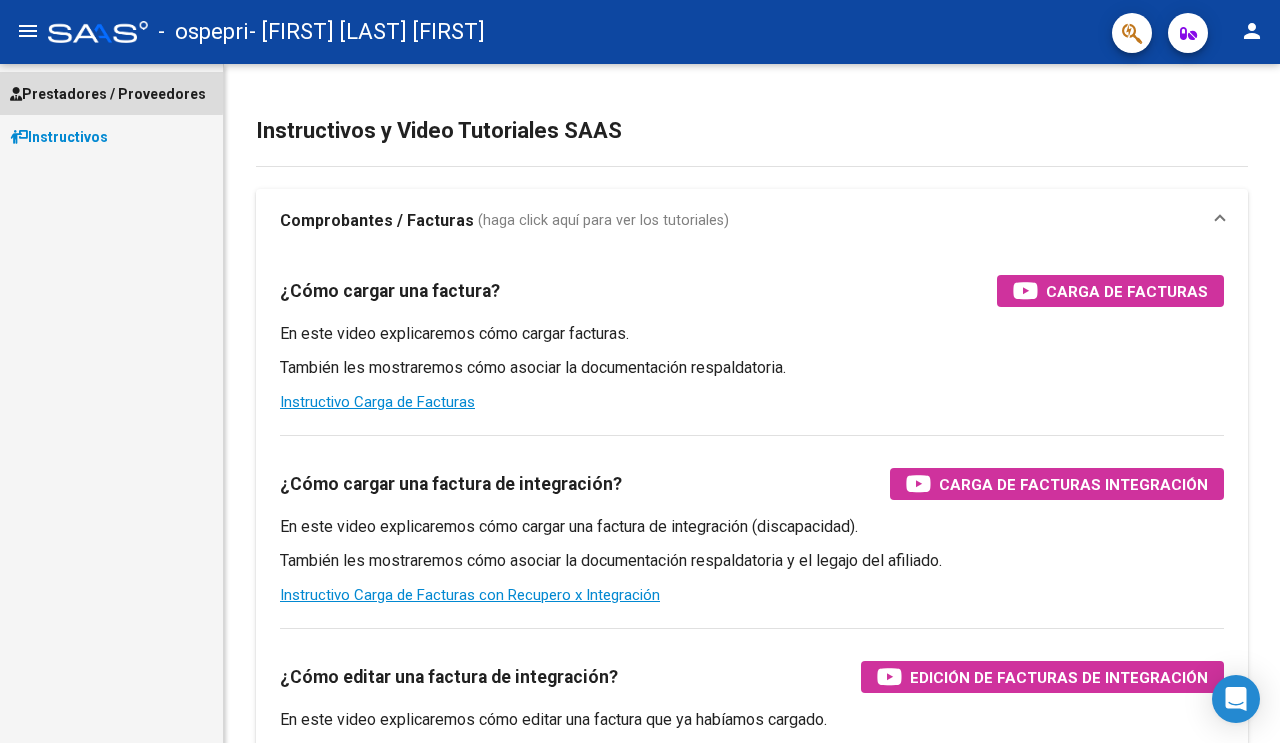 click on "Prestadores / Proveedores" at bounding box center [108, 94] 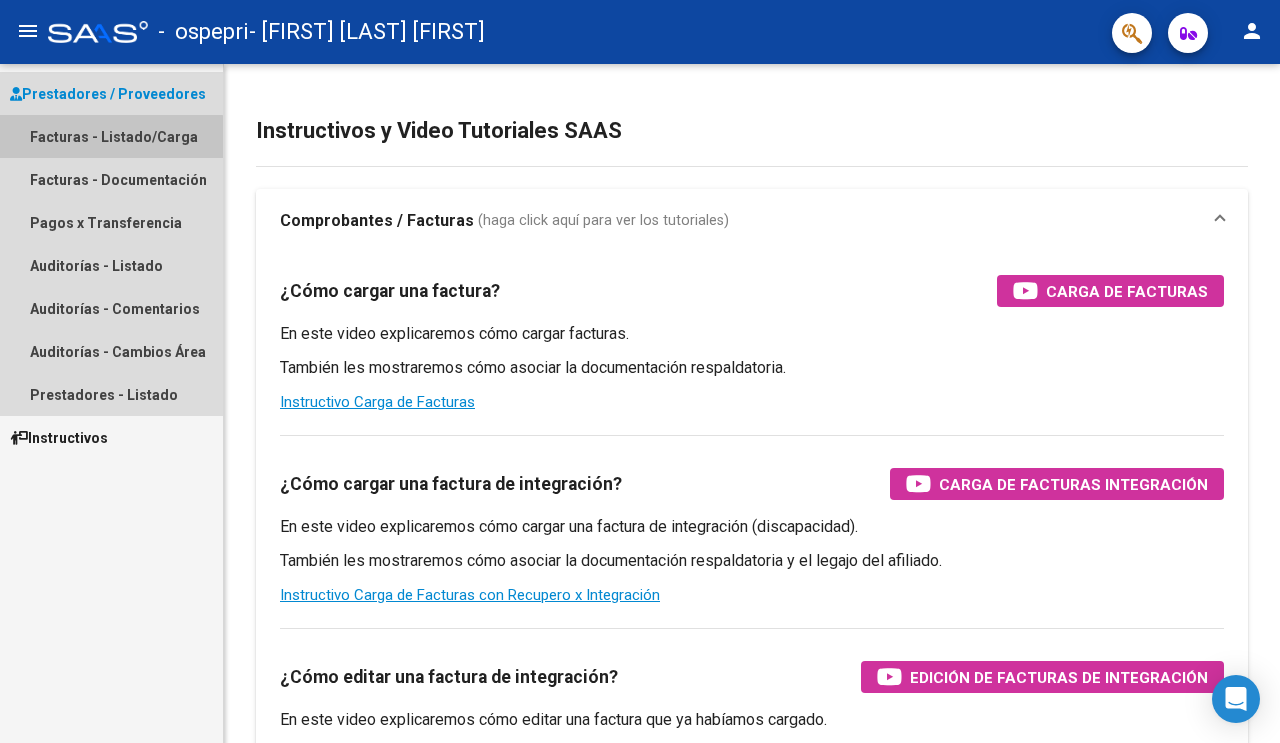 click on "Facturas - Listado/Carga" at bounding box center [111, 136] 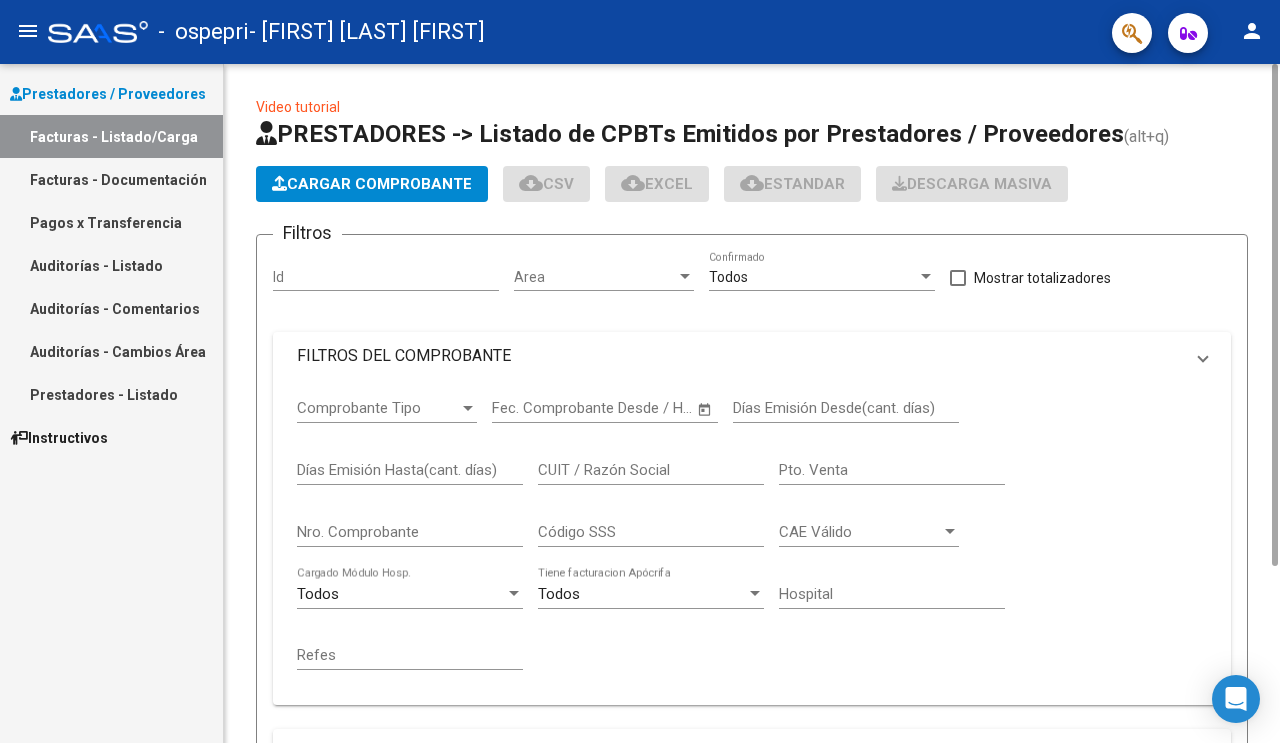 click on "Cargar Comprobante" 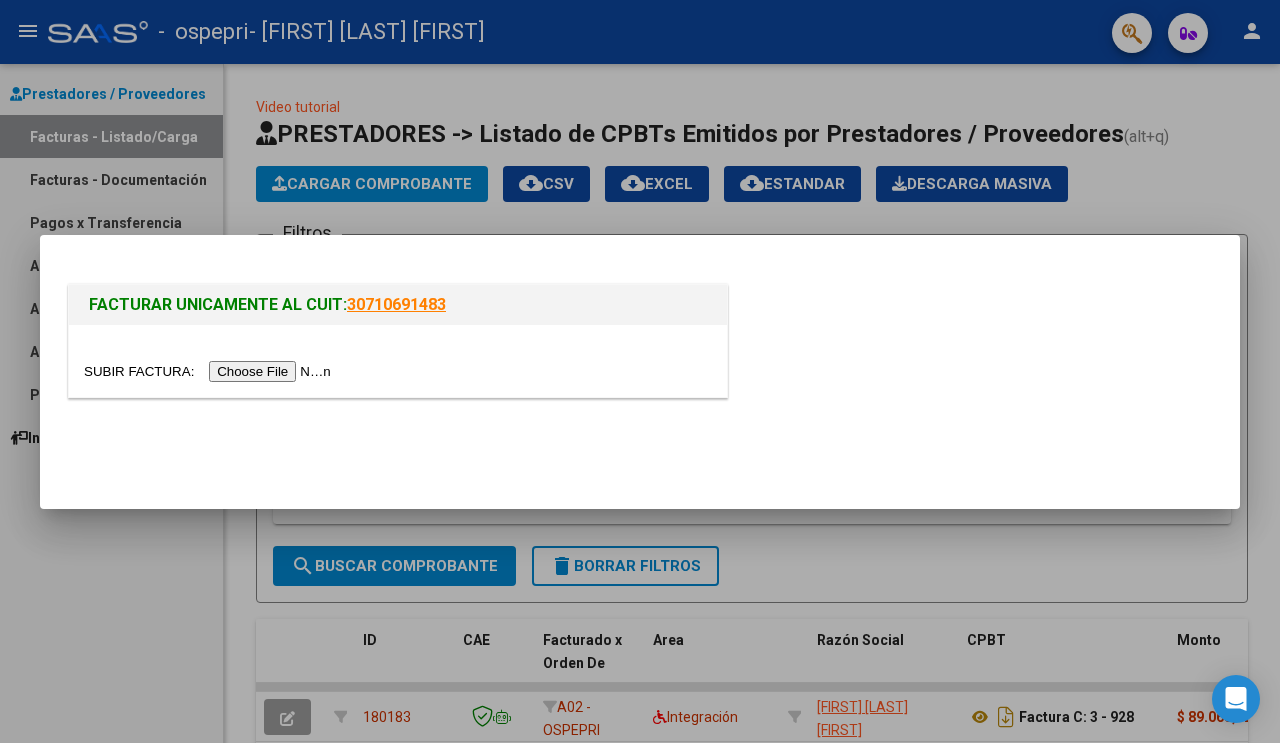 click at bounding box center (210, 371) 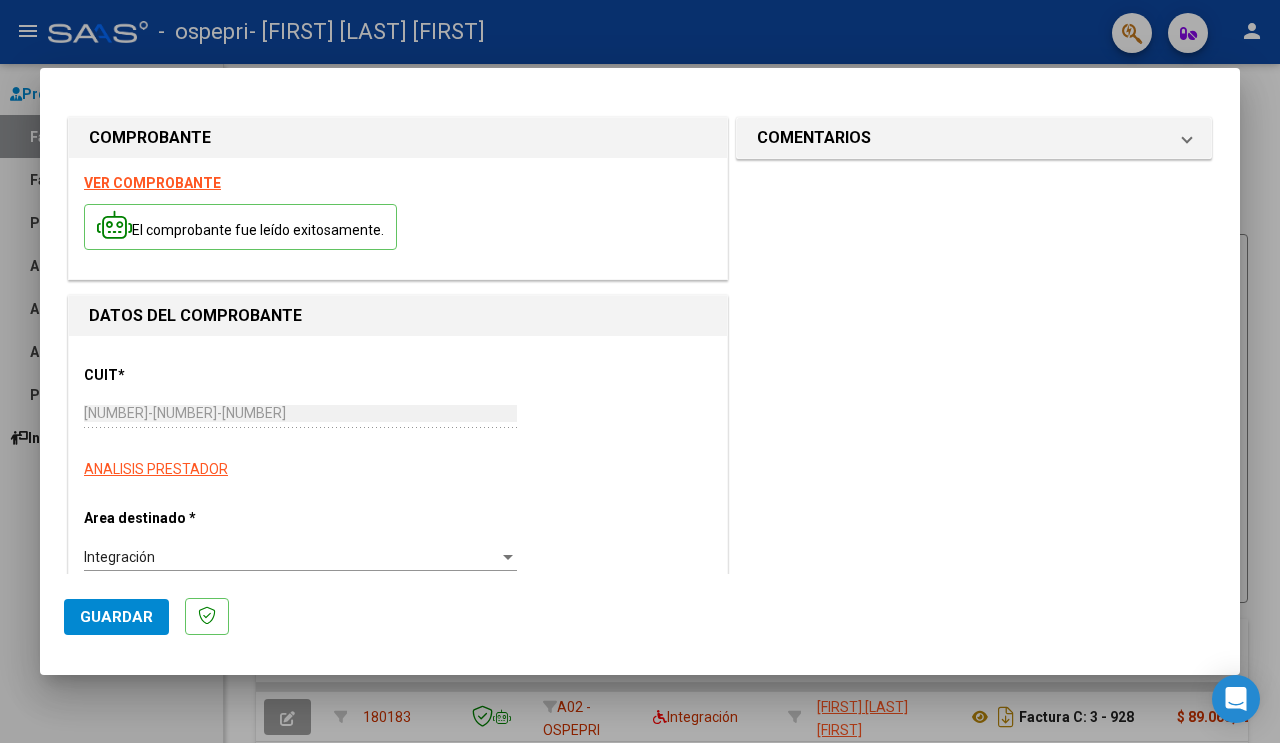 click at bounding box center [508, 557] 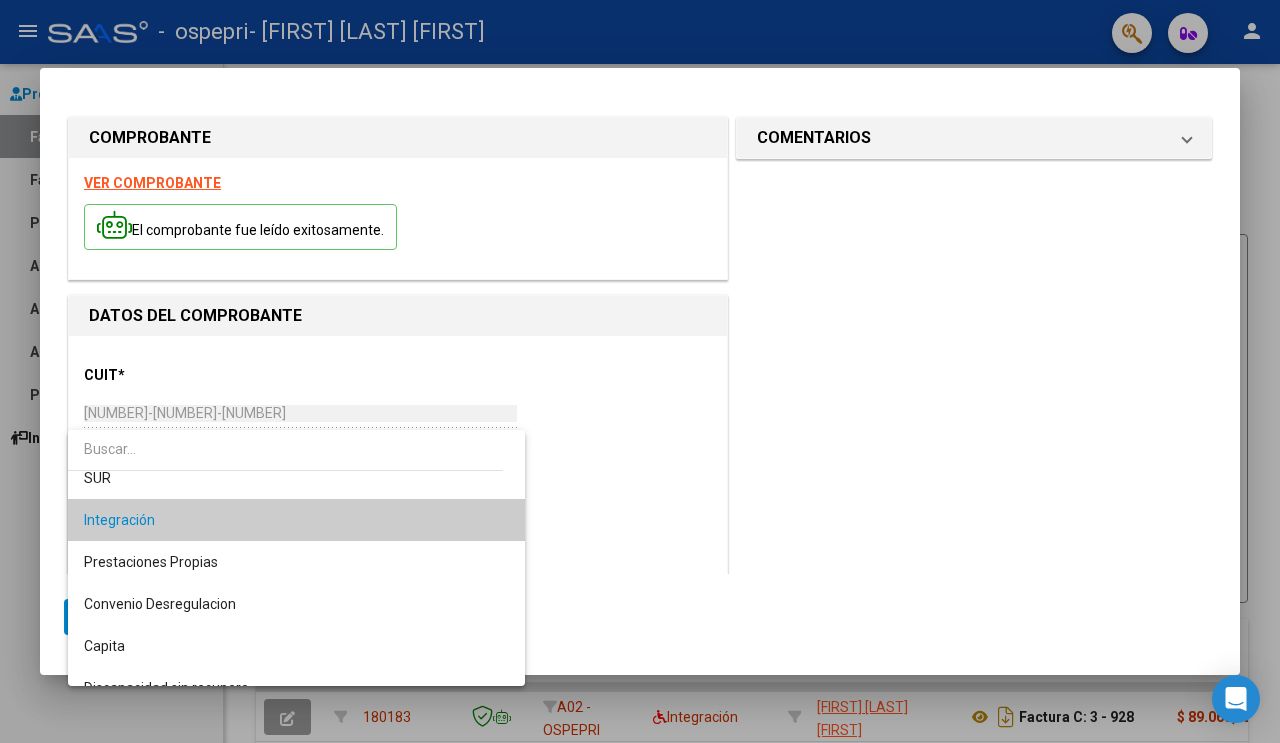 scroll, scrollTop: 0, scrollLeft: 0, axis: both 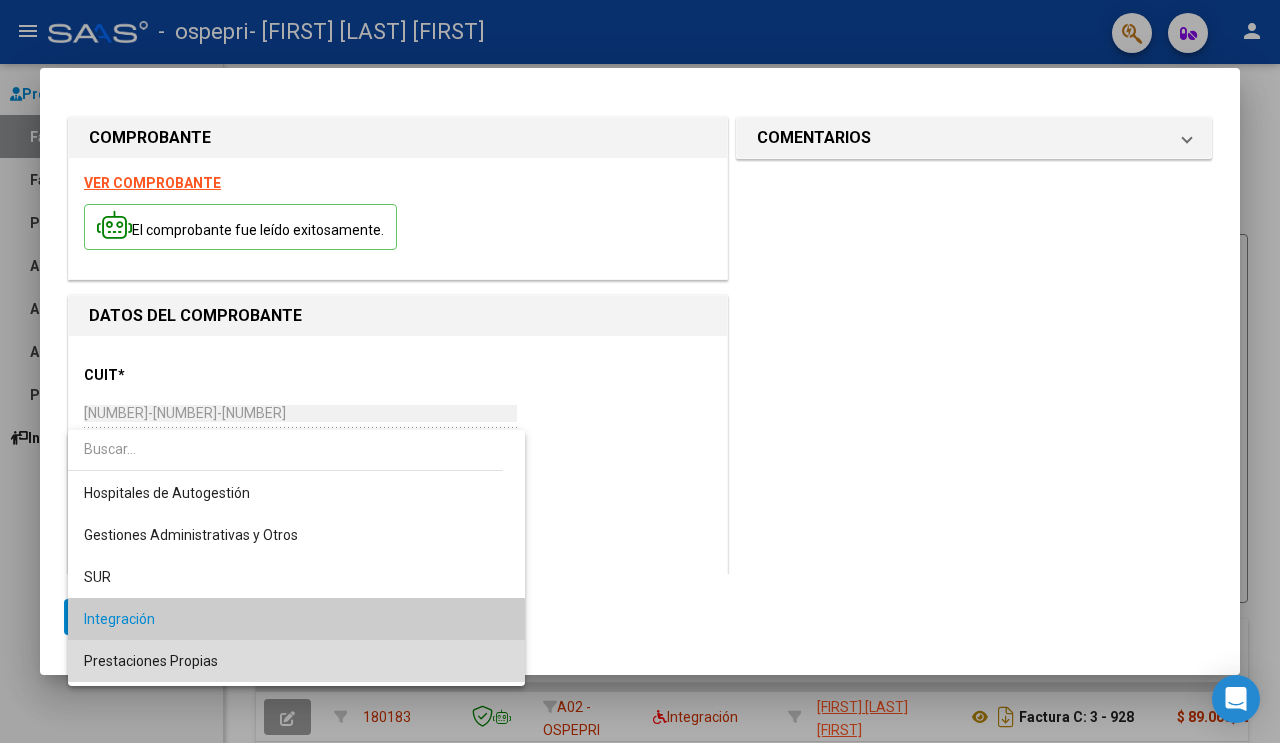 click on "Prestaciones Propias" at bounding box center [296, 661] 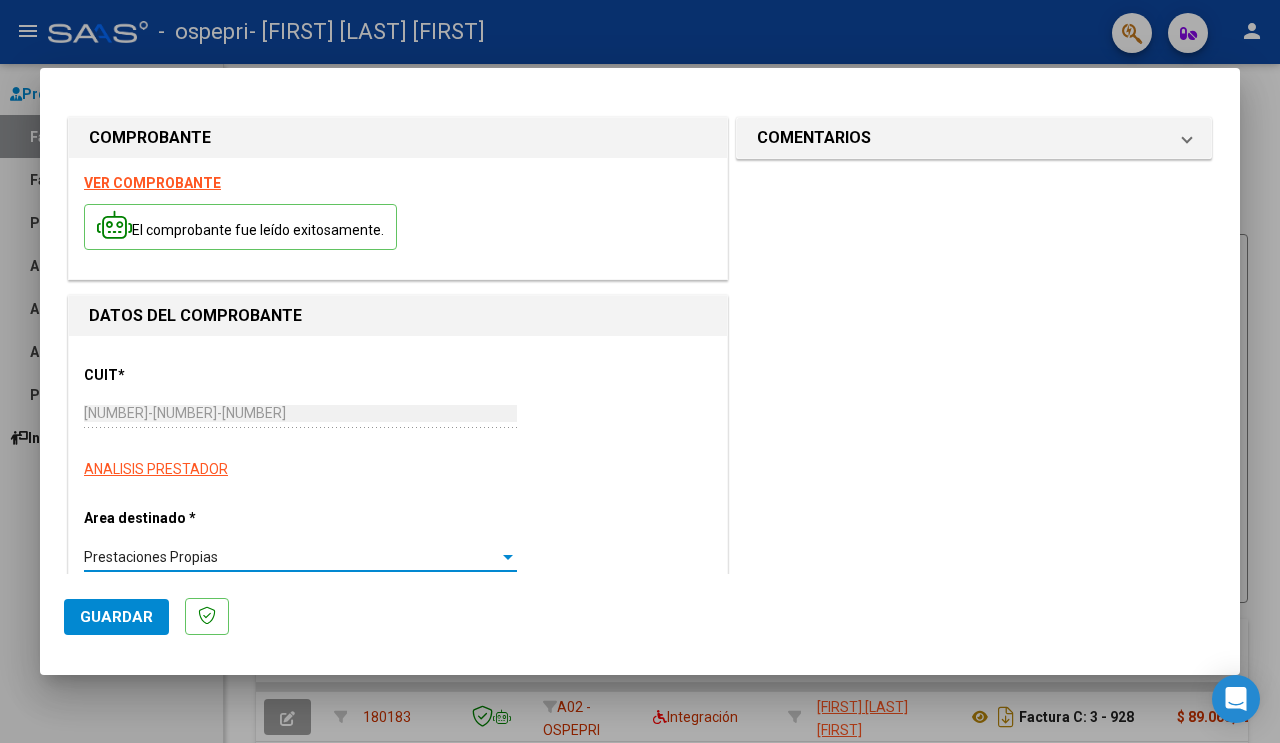 click at bounding box center (508, 557) 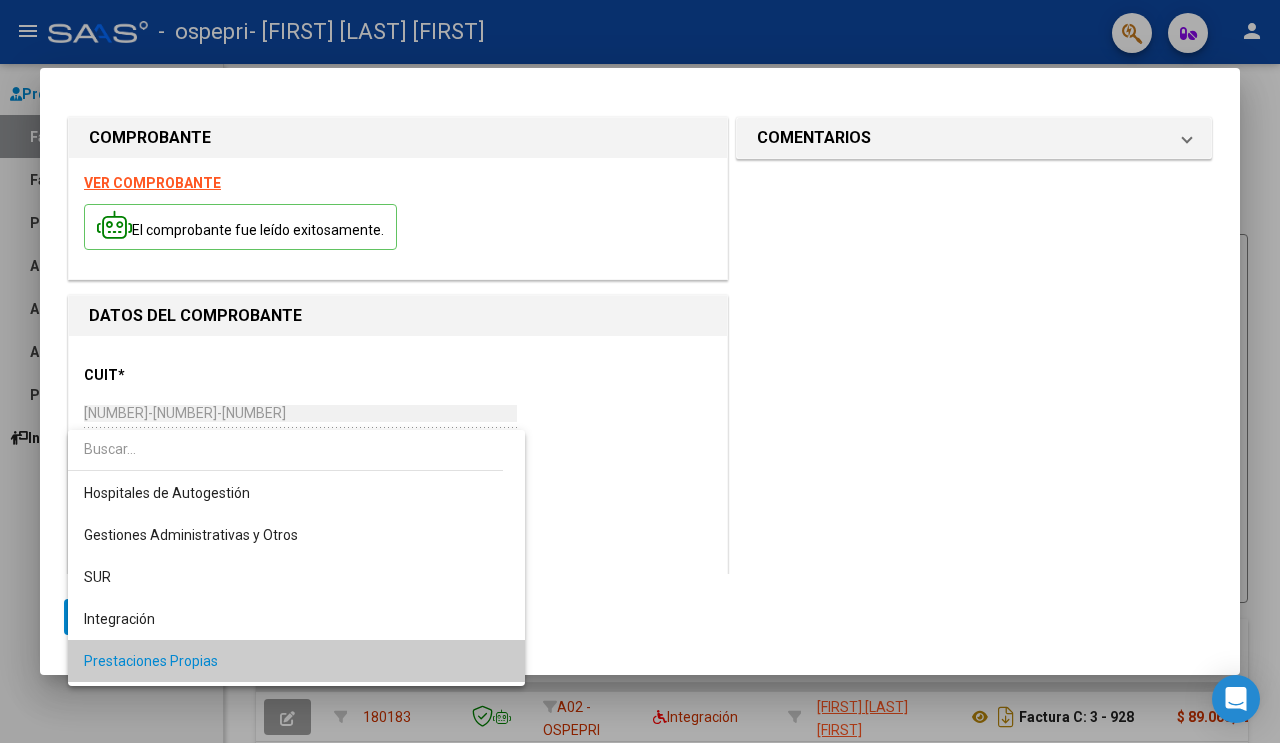 scroll, scrollTop: 103, scrollLeft: 0, axis: vertical 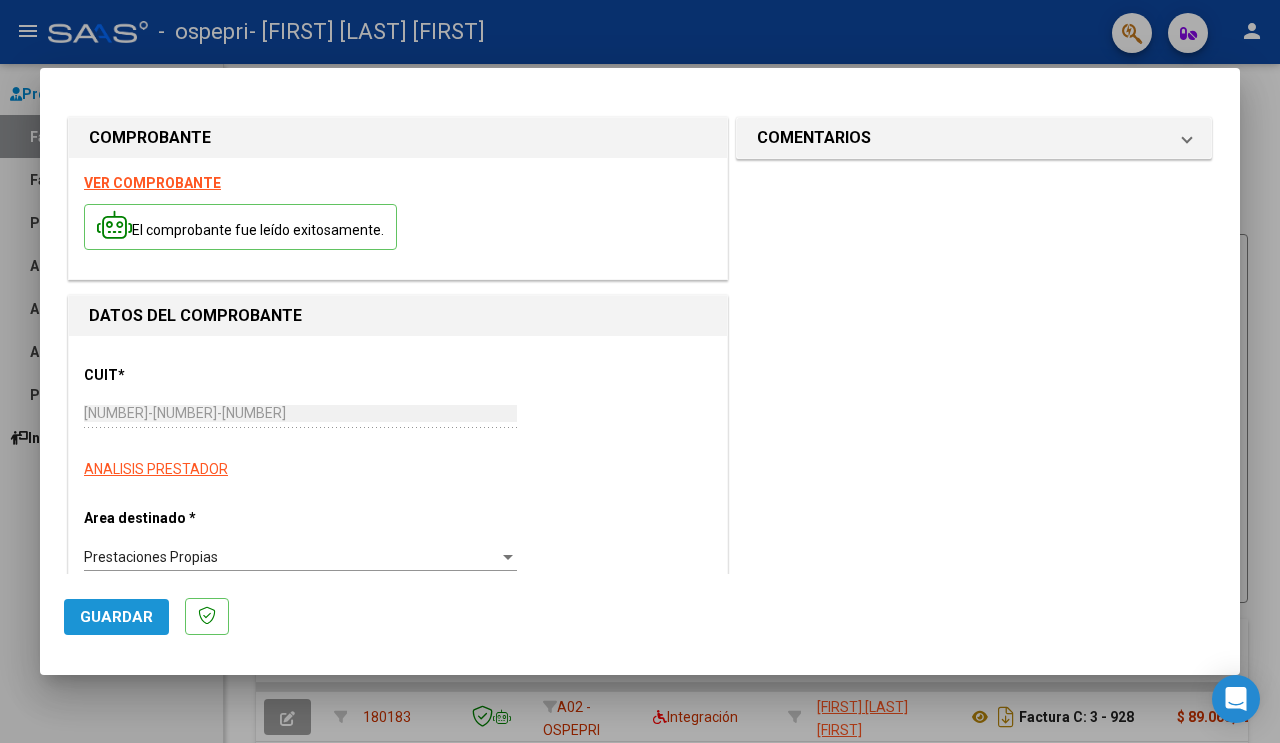 click on "Guardar" 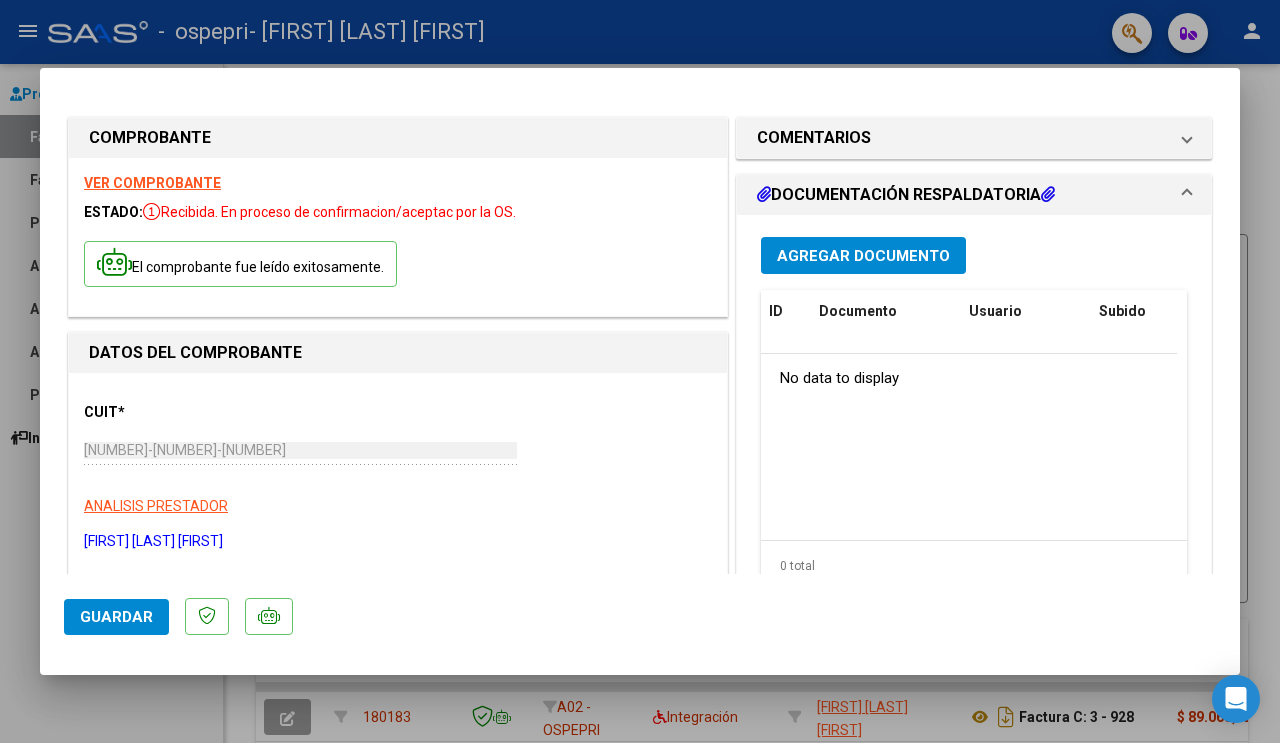 click on "Agregar Documento" at bounding box center [863, 256] 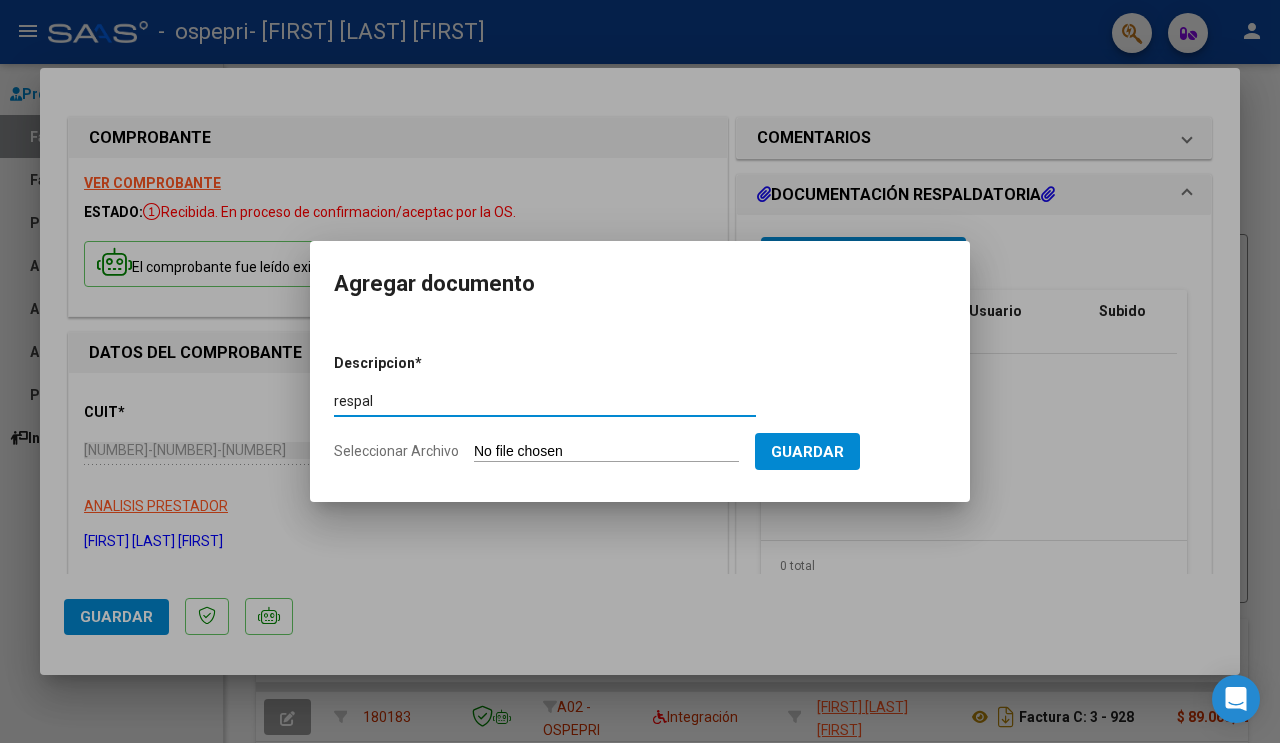 type on "respal" 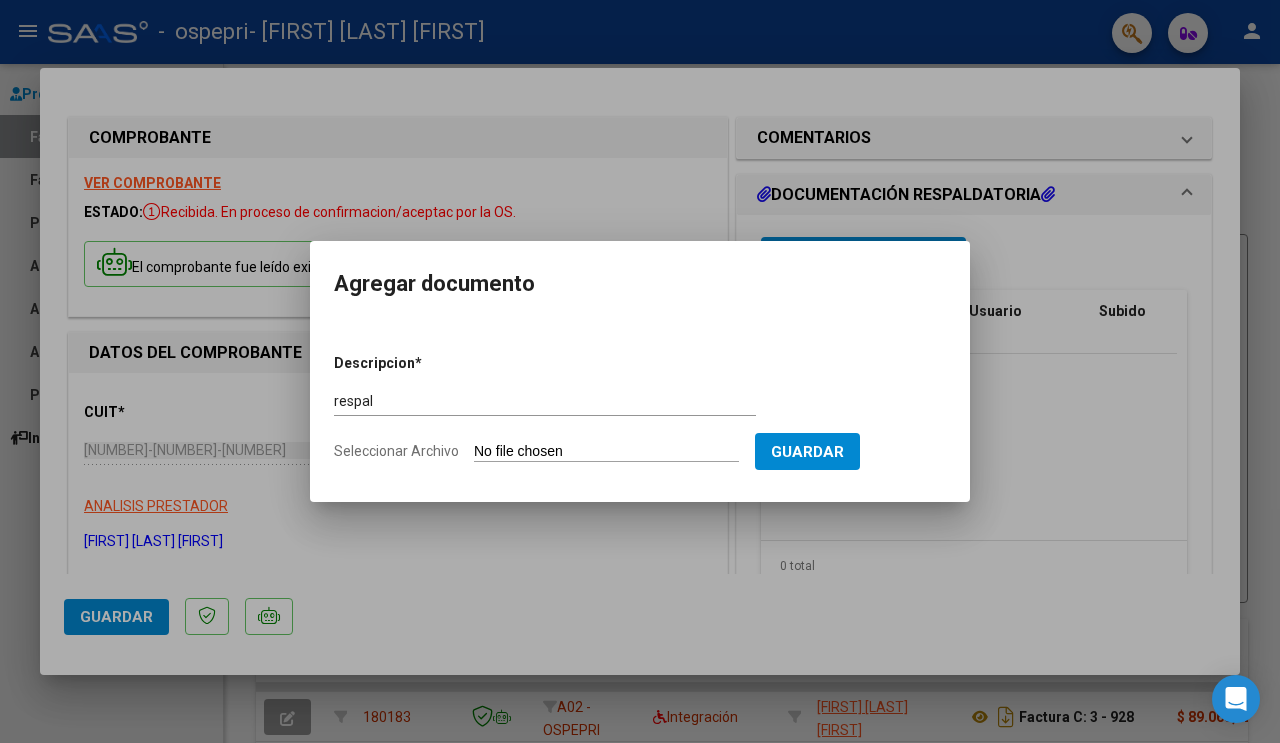 click on "Seleccionar Archivo" at bounding box center [606, 452] 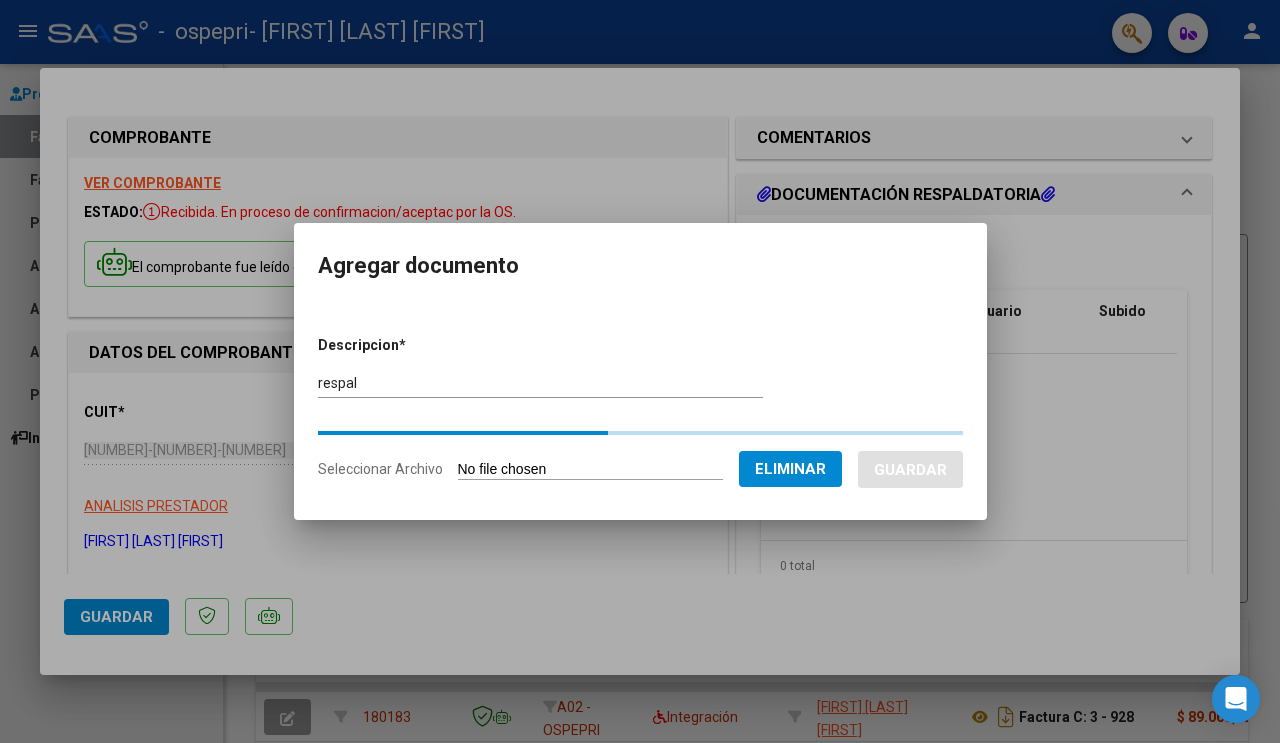 click on "respal Escriba aquí una descripcion" at bounding box center [540, 384] 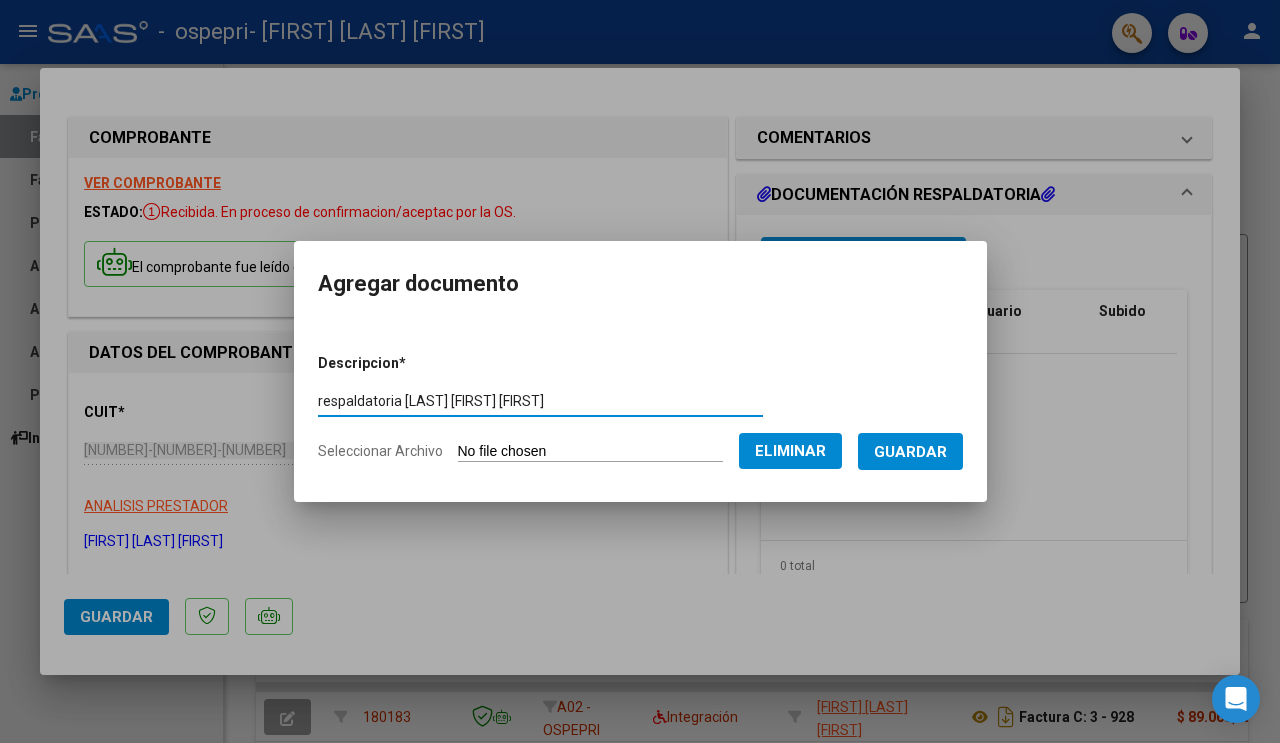 type on "respaldatoria [LAST] [FIRST] [FIRST]" 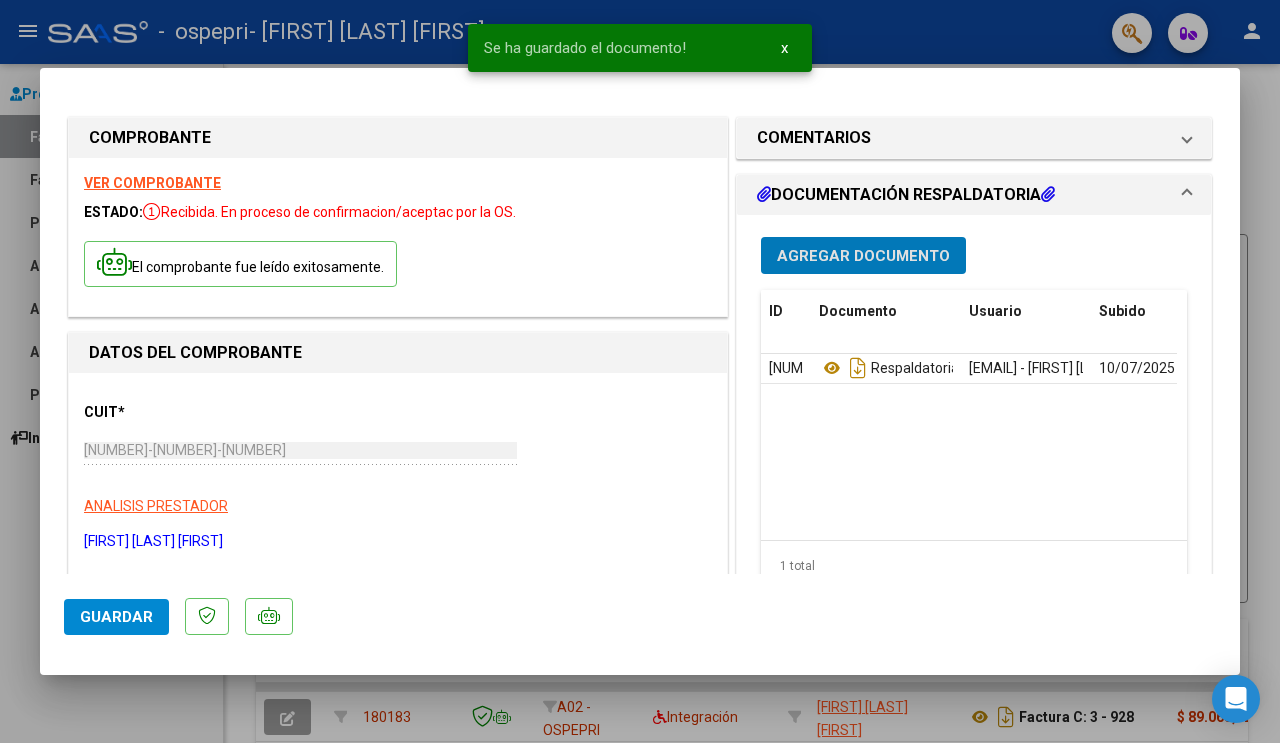 click on "Agregar Documento" at bounding box center (863, 256) 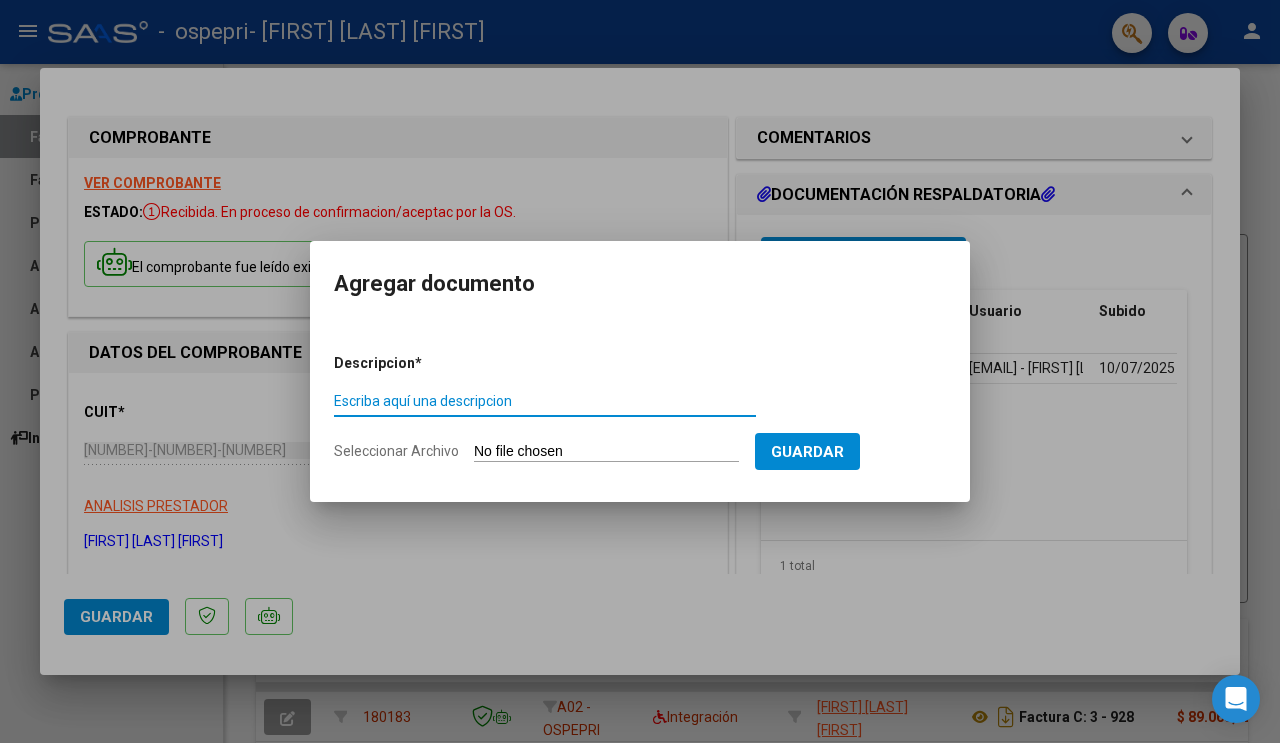 click on "Seleccionar Archivo" at bounding box center (606, 452) 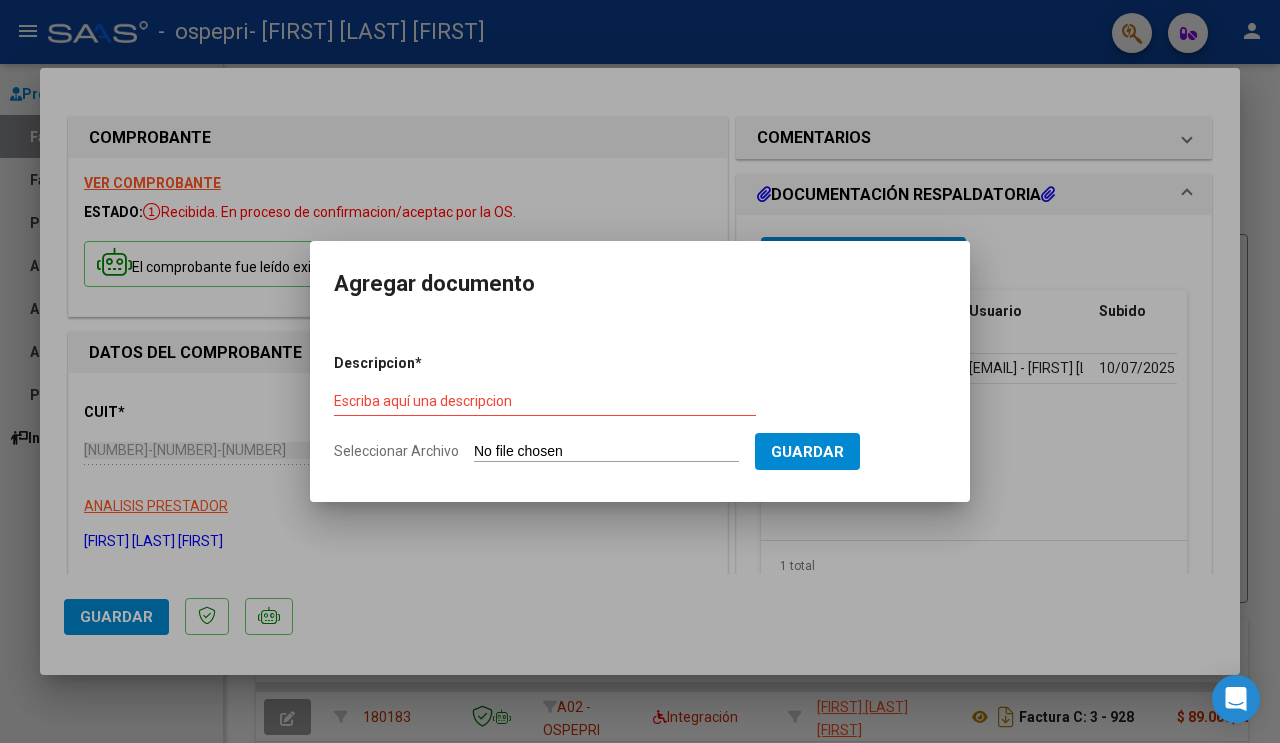type on "C:\fakepath\[LAST], [FIRST] inf. inicial OSPEPRI.doc" 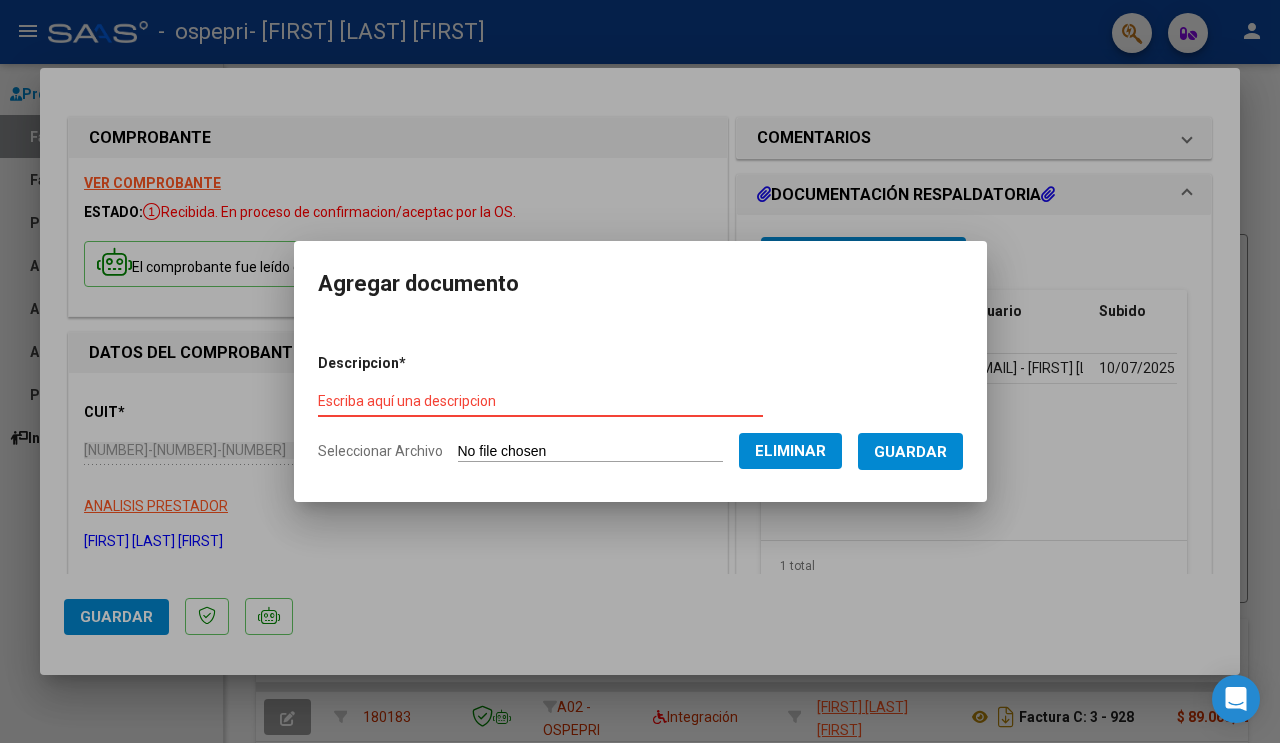 click on "Escriba aquí una descripcion" at bounding box center (540, 401) 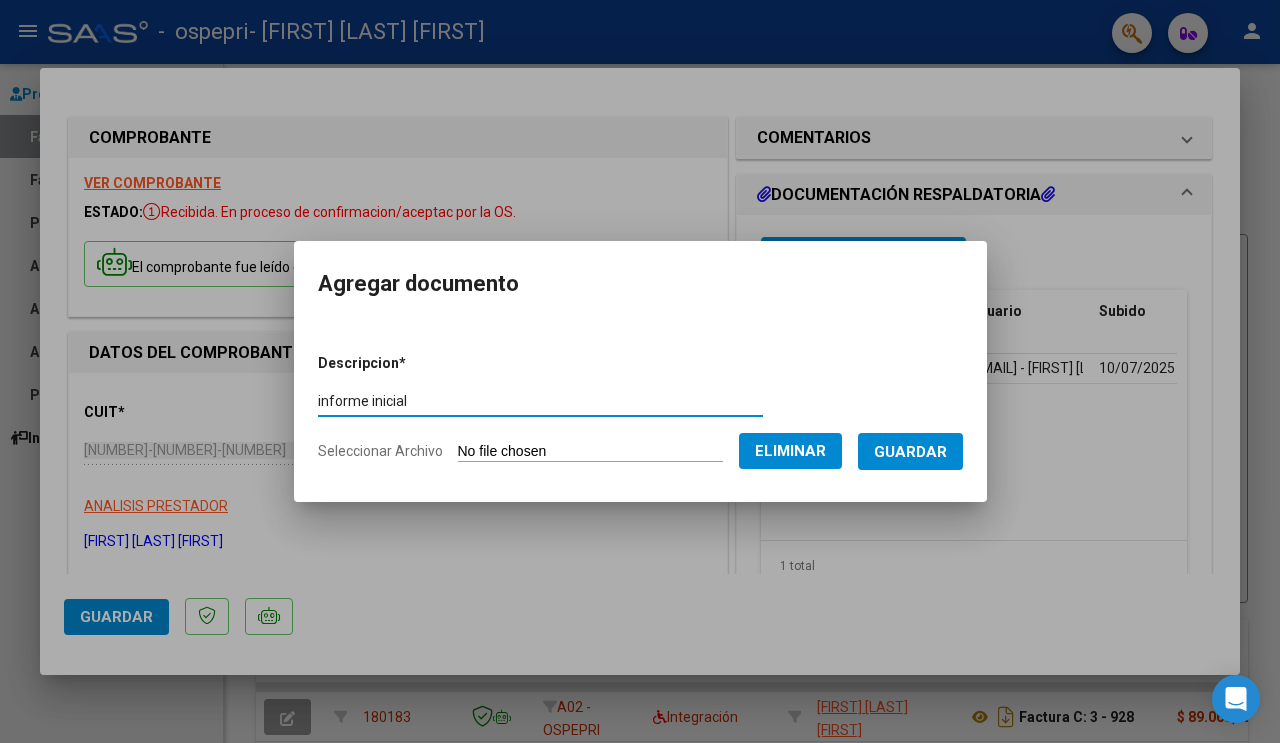 type on "informe inicial" 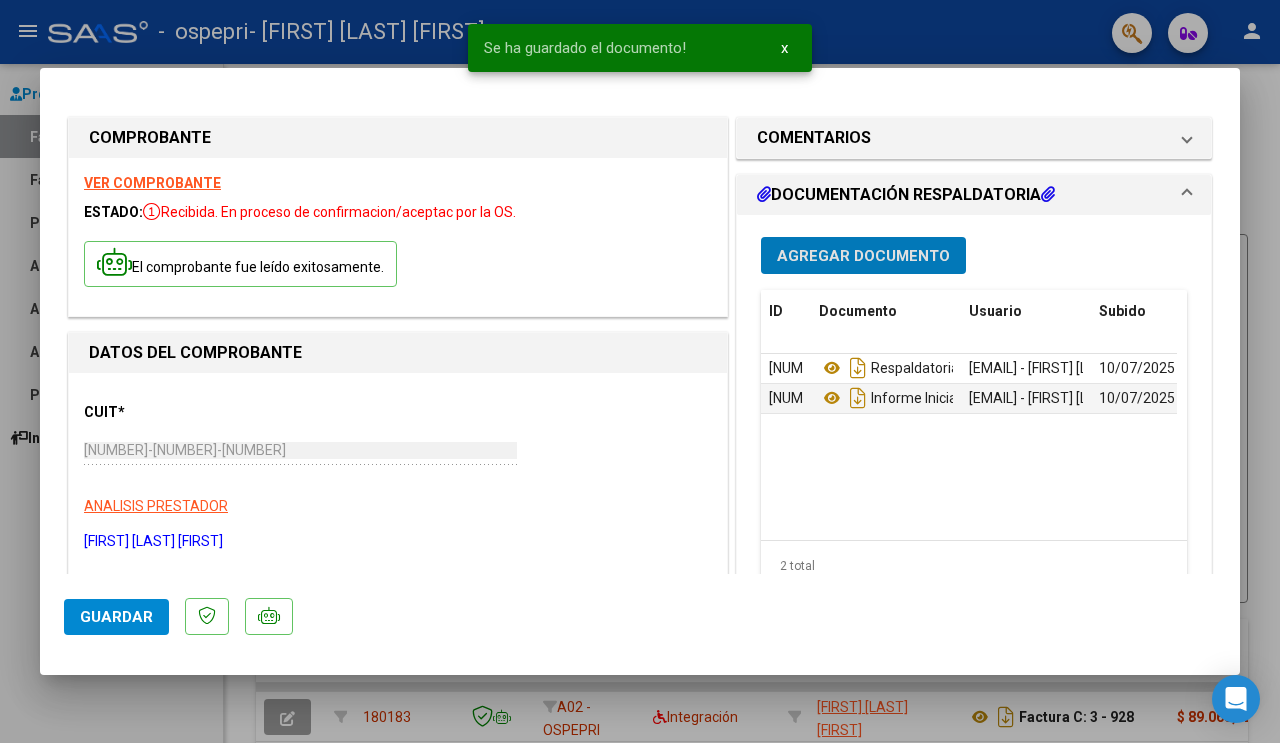click on "Agregar Documento" at bounding box center [863, 256] 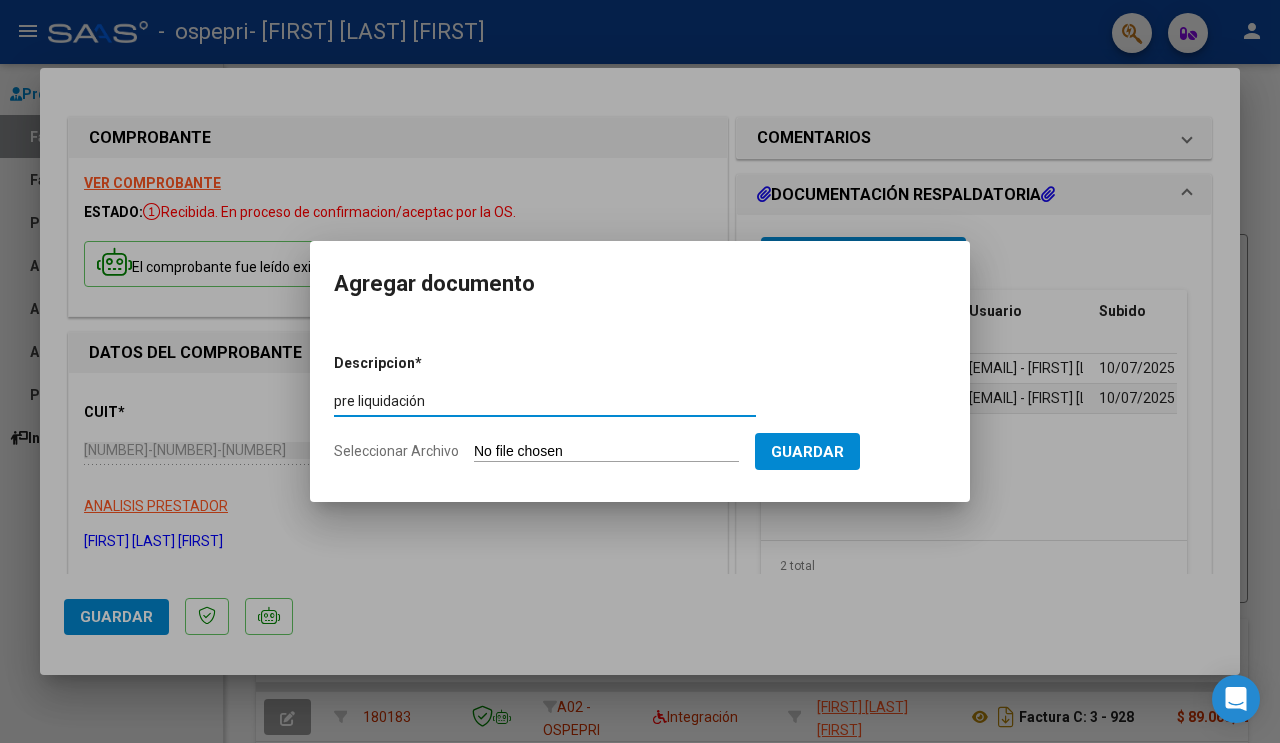 type on "pre liquidación" 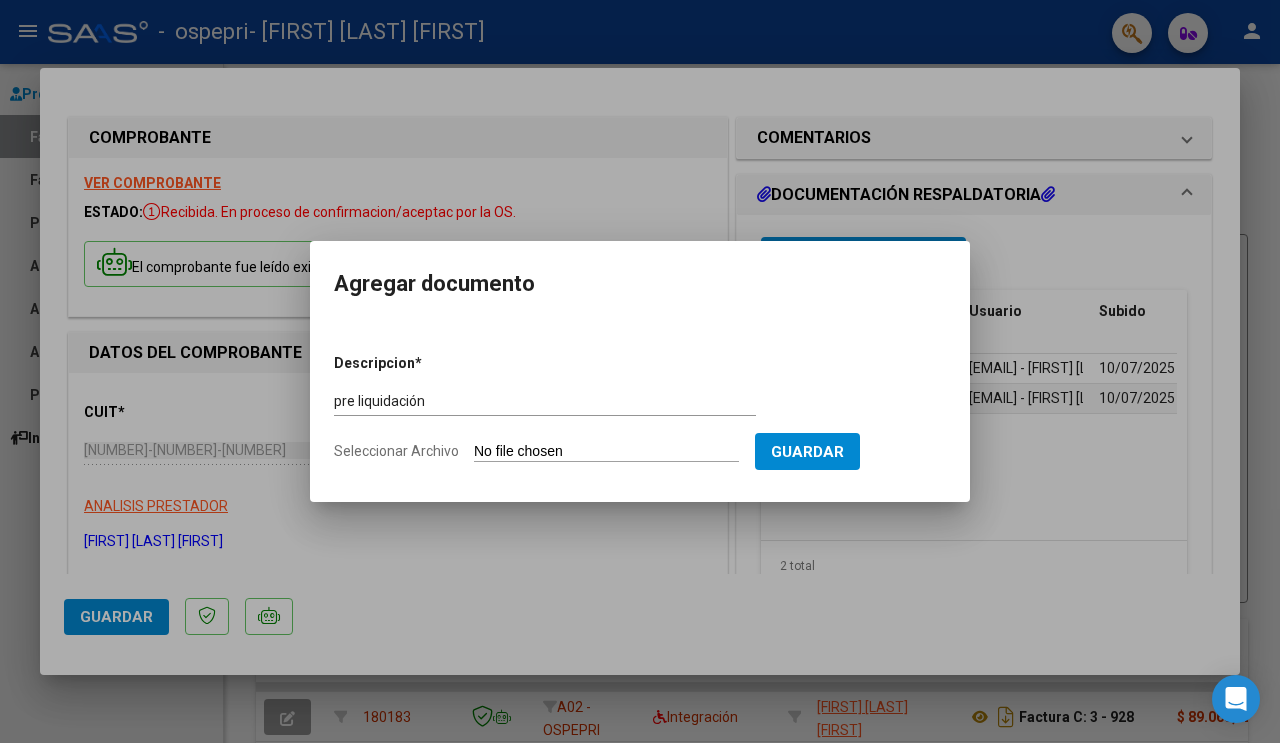 click on "Seleccionar Archivo" at bounding box center [606, 452] 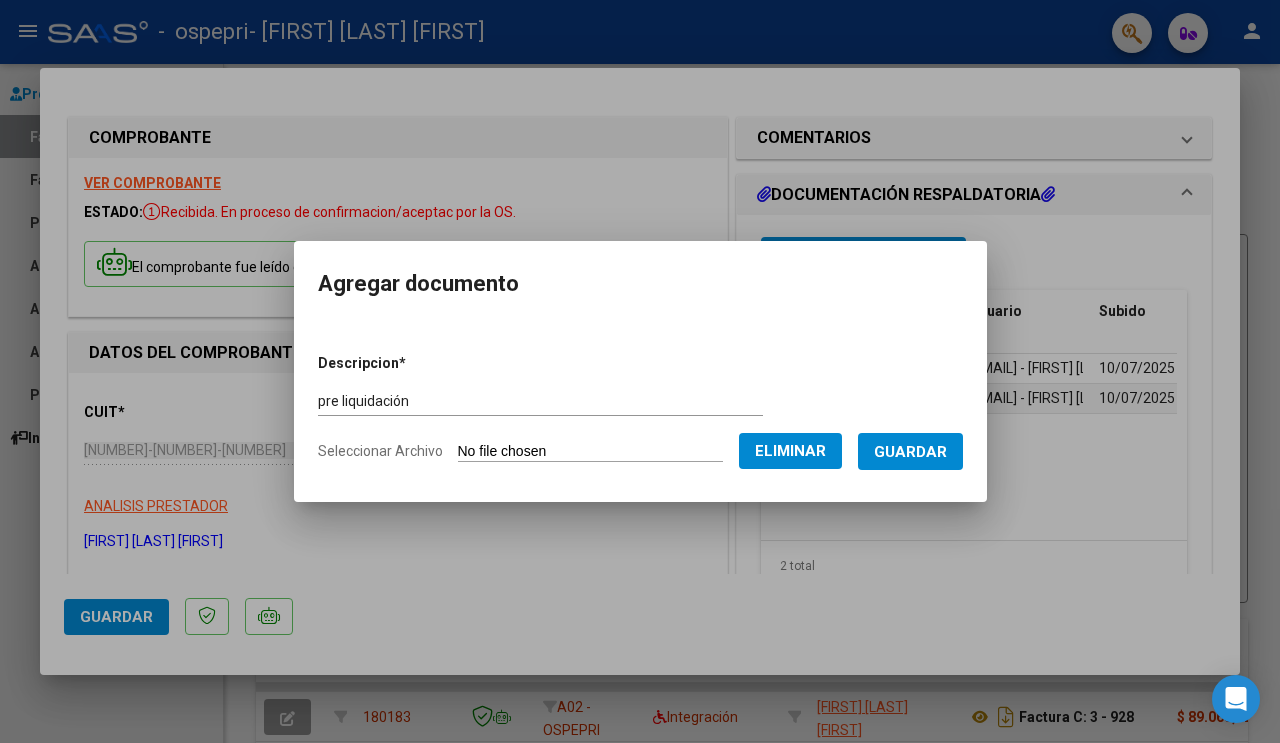 click on "Guardar" at bounding box center [910, 452] 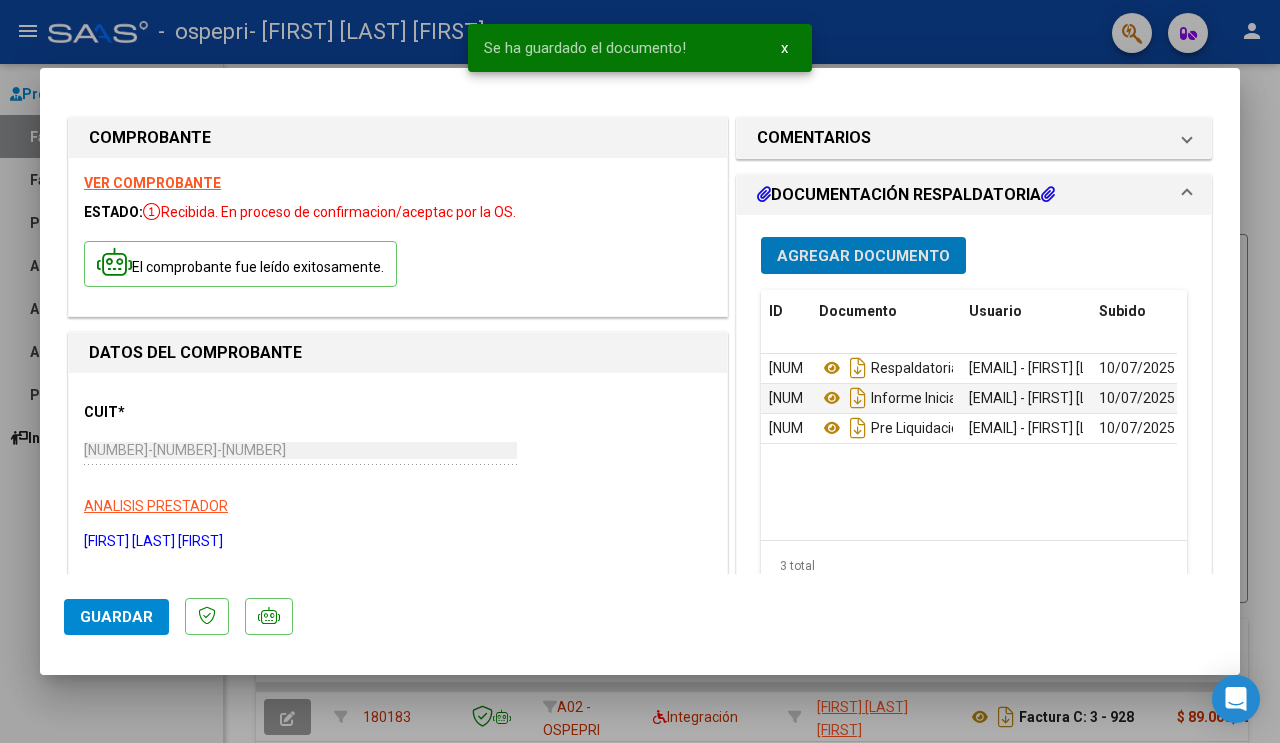 click on "Guardar" 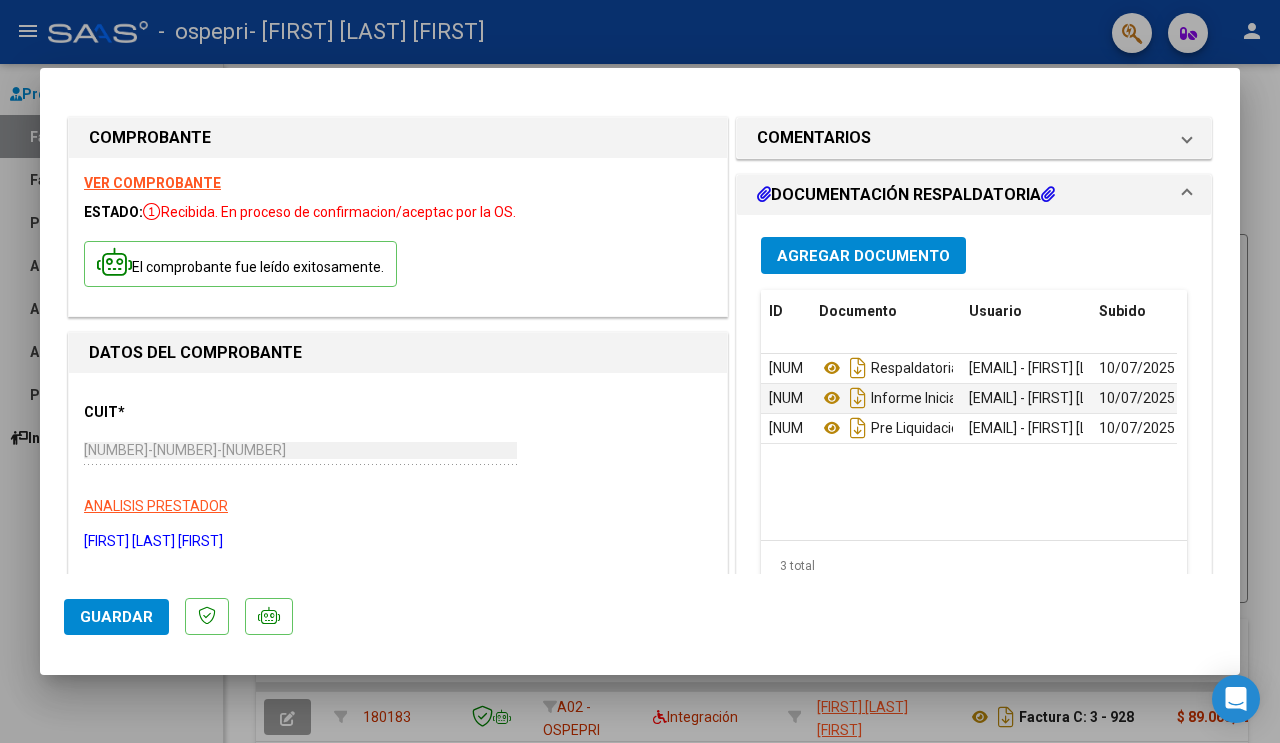 click at bounding box center [640, 371] 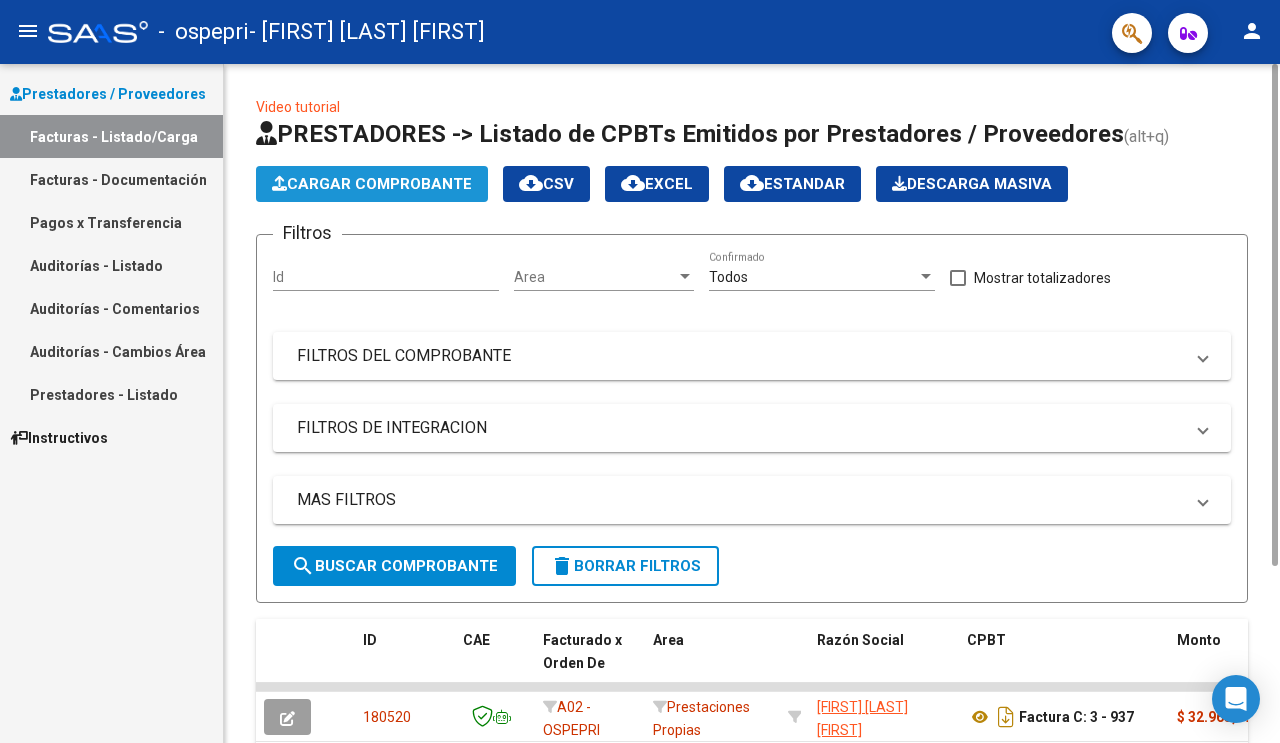 click on "Cargar Comprobante" 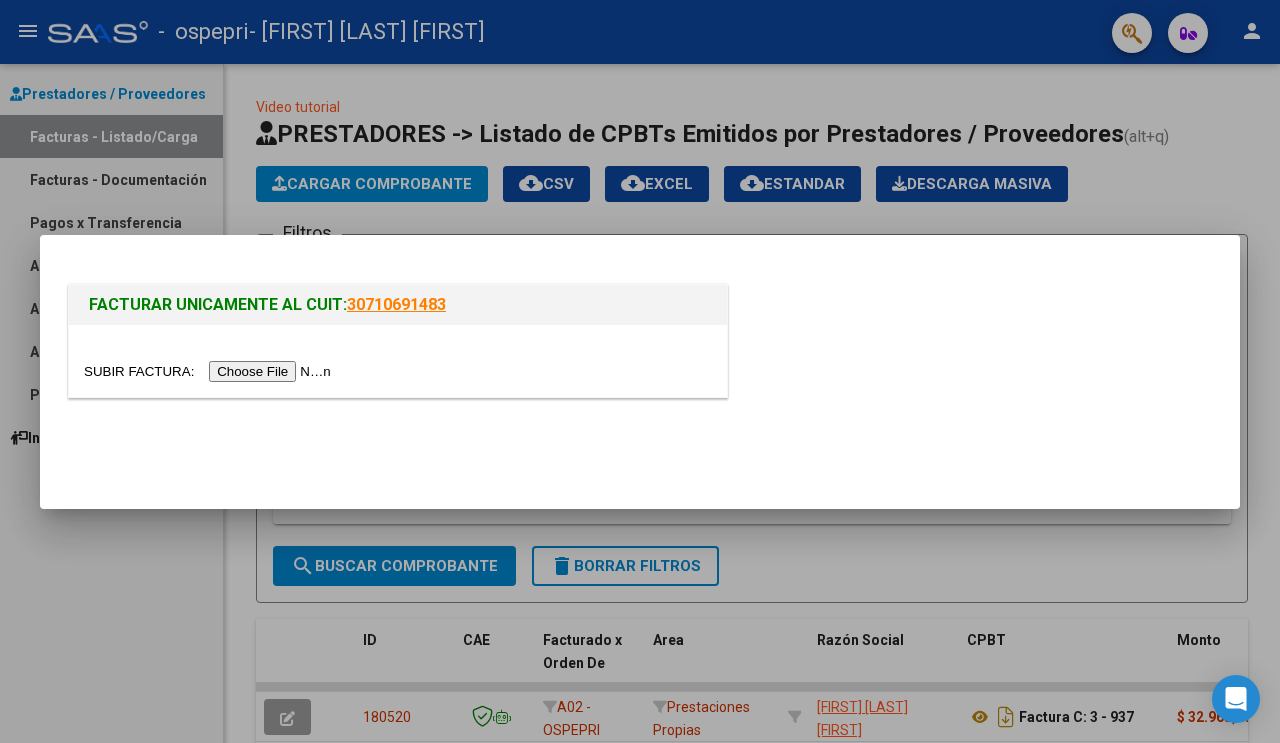 click at bounding box center [210, 371] 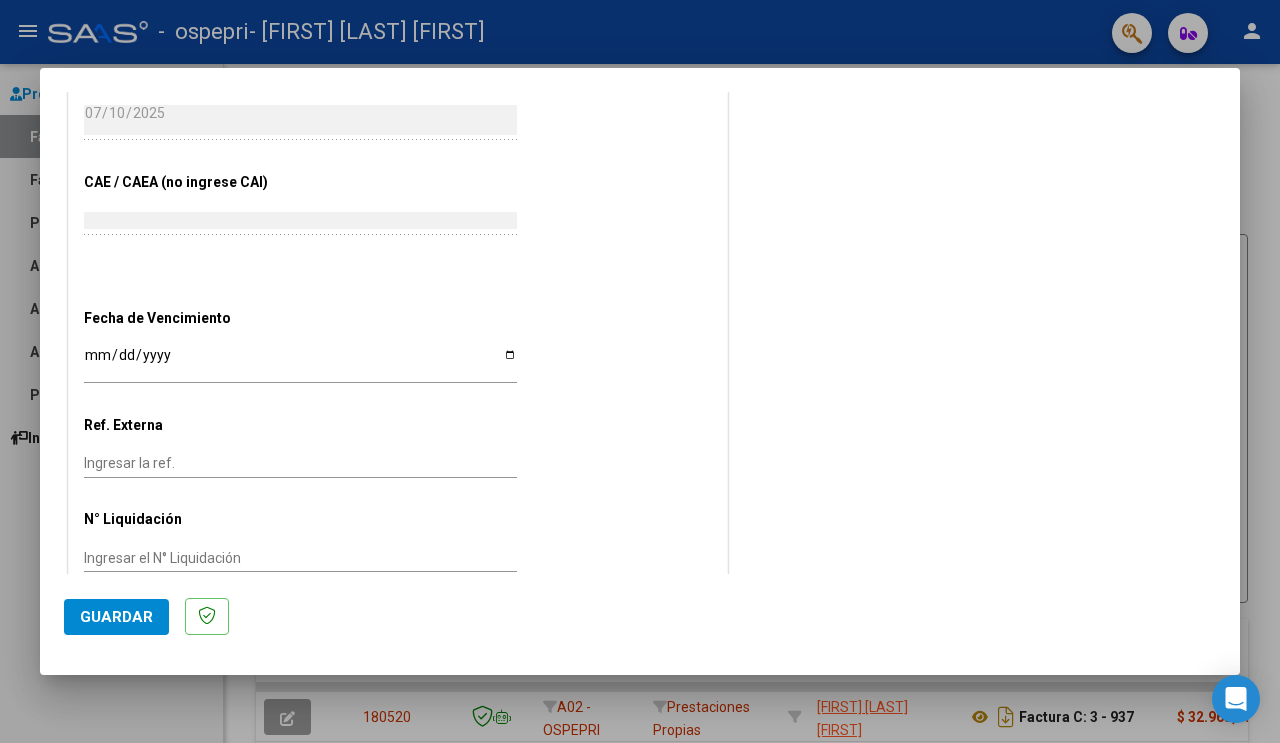 scroll, scrollTop: 929, scrollLeft: 0, axis: vertical 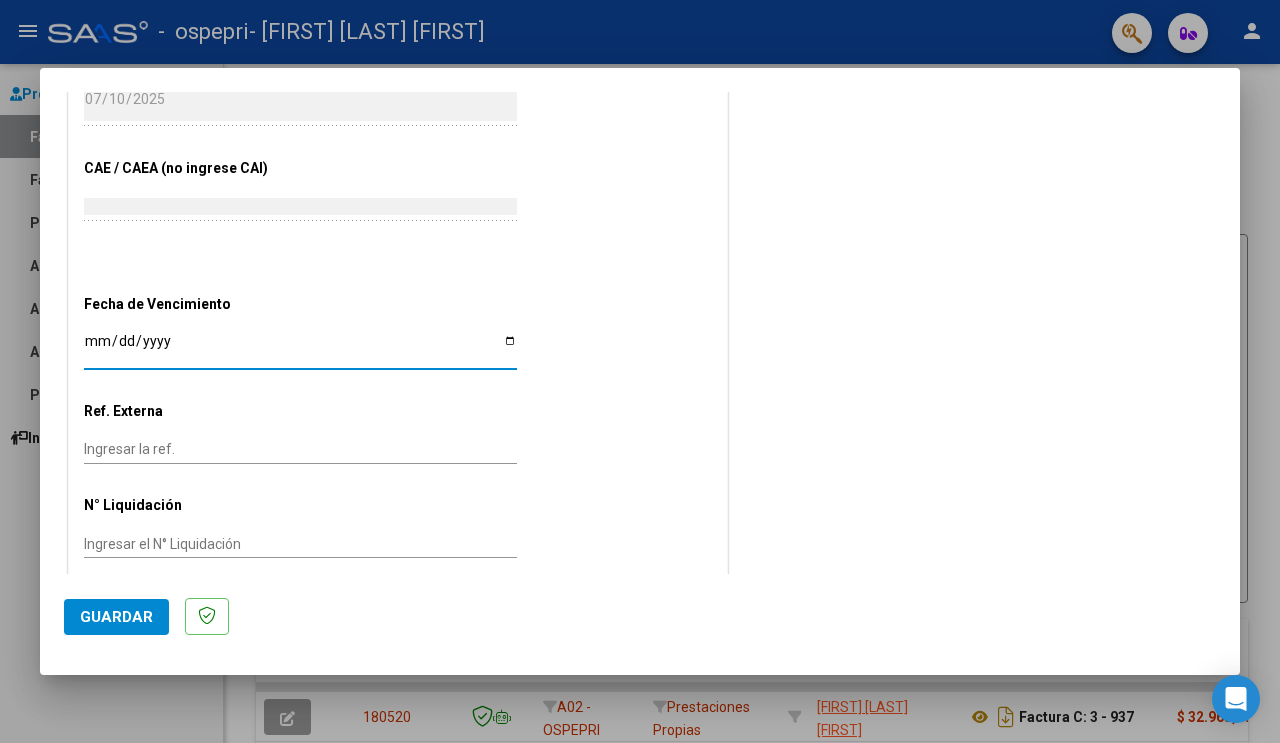 click on "Ingresar la fecha" at bounding box center [300, 348] 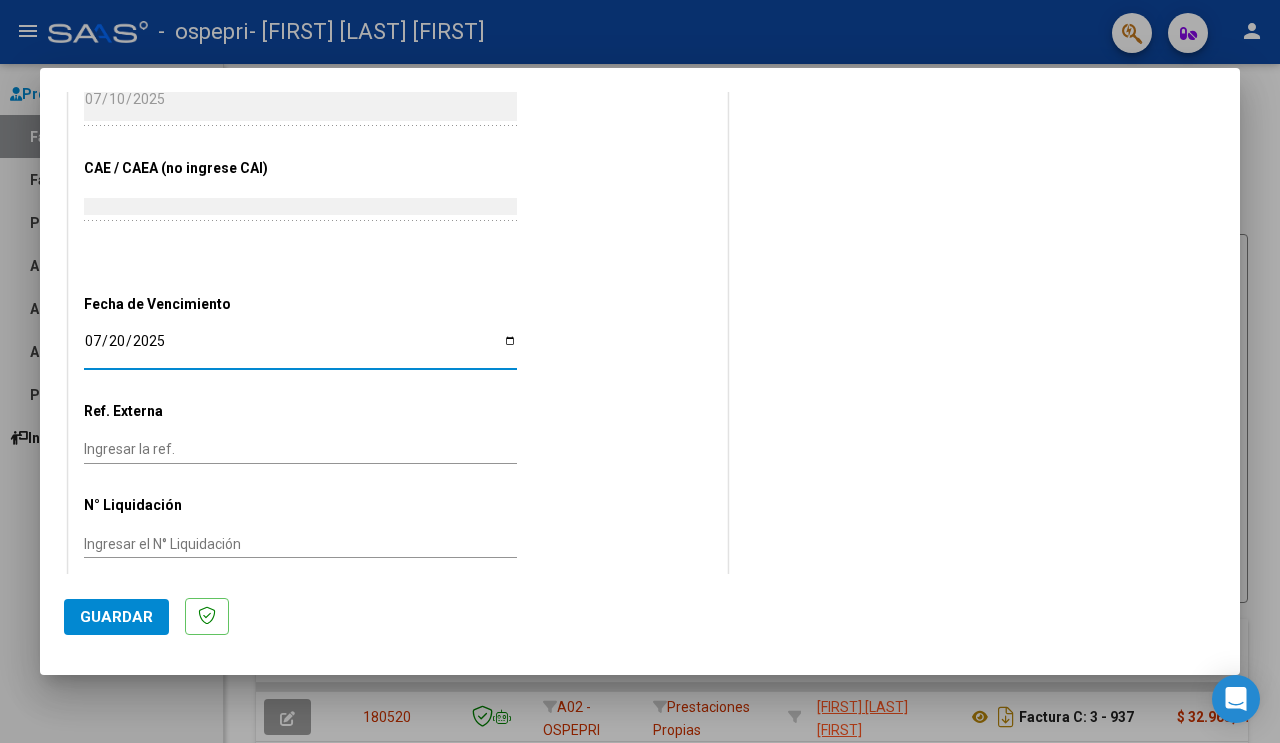 click on "Guardar" 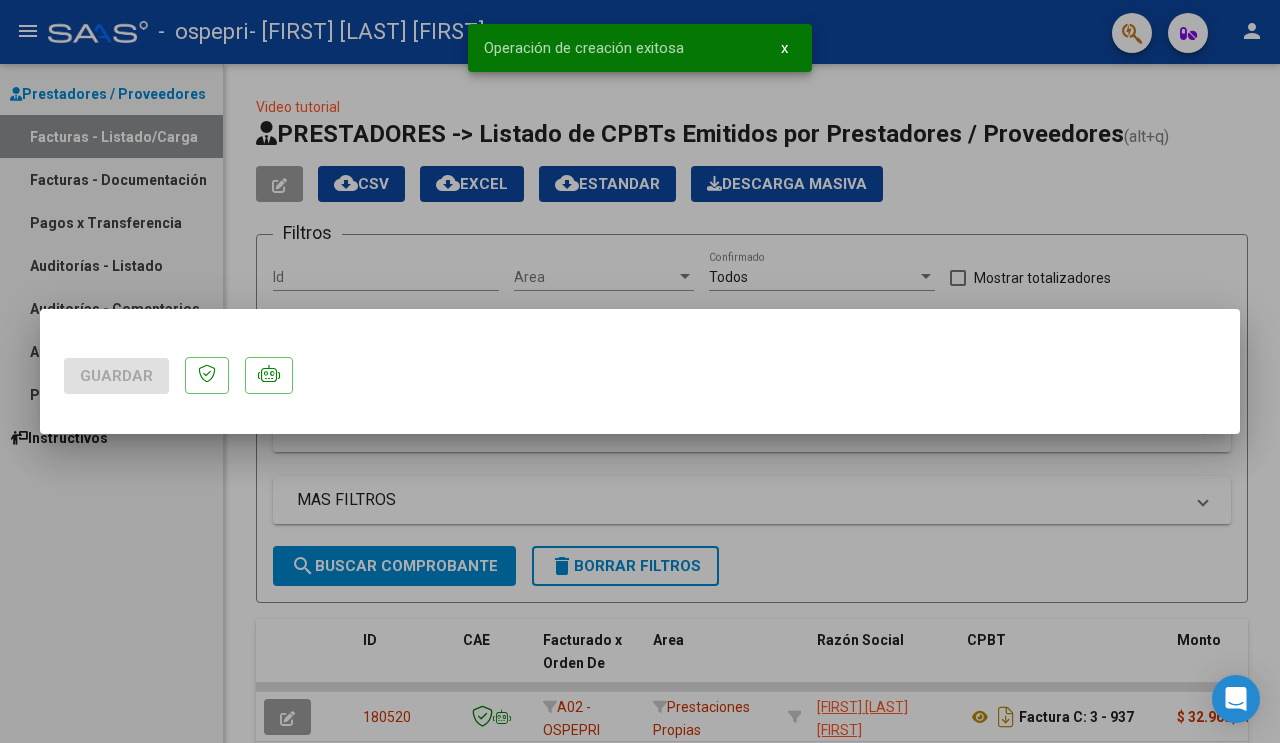 scroll, scrollTop: 0, scrollLeft: 0, axis: both 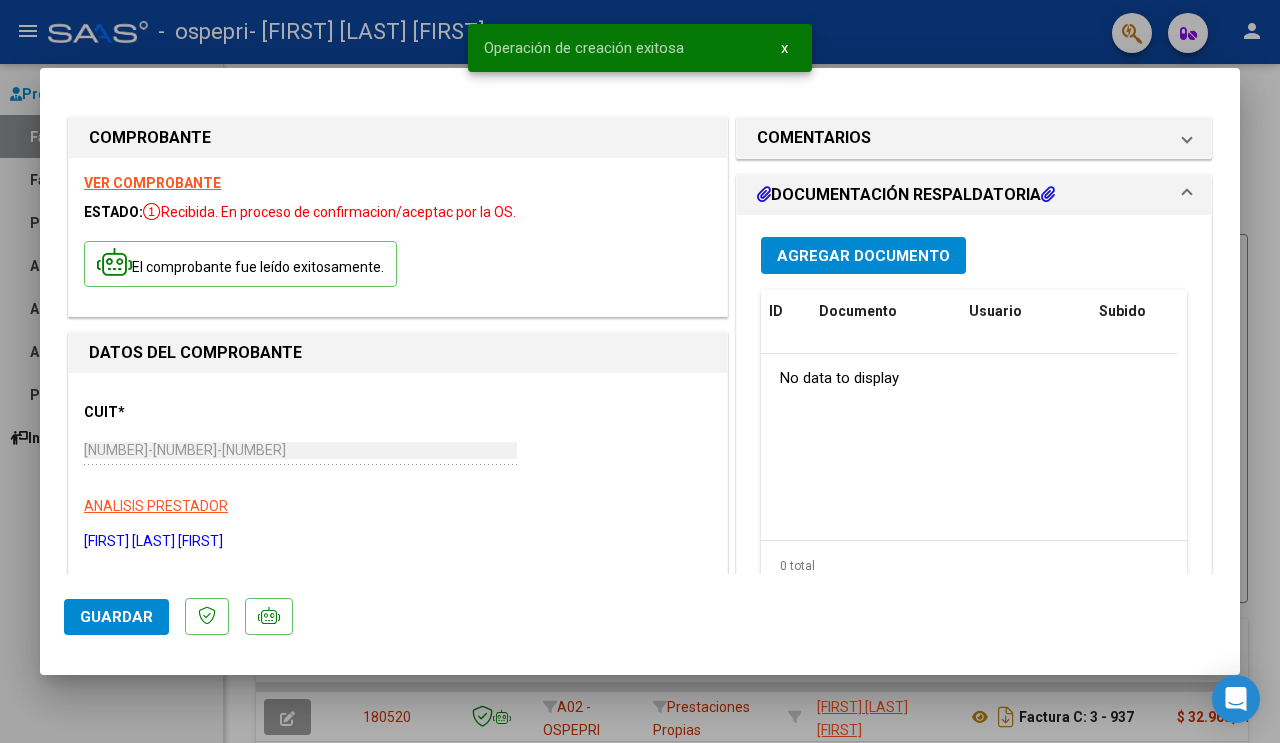 click on "Agregar Documento" at bounding box center [863, 256] 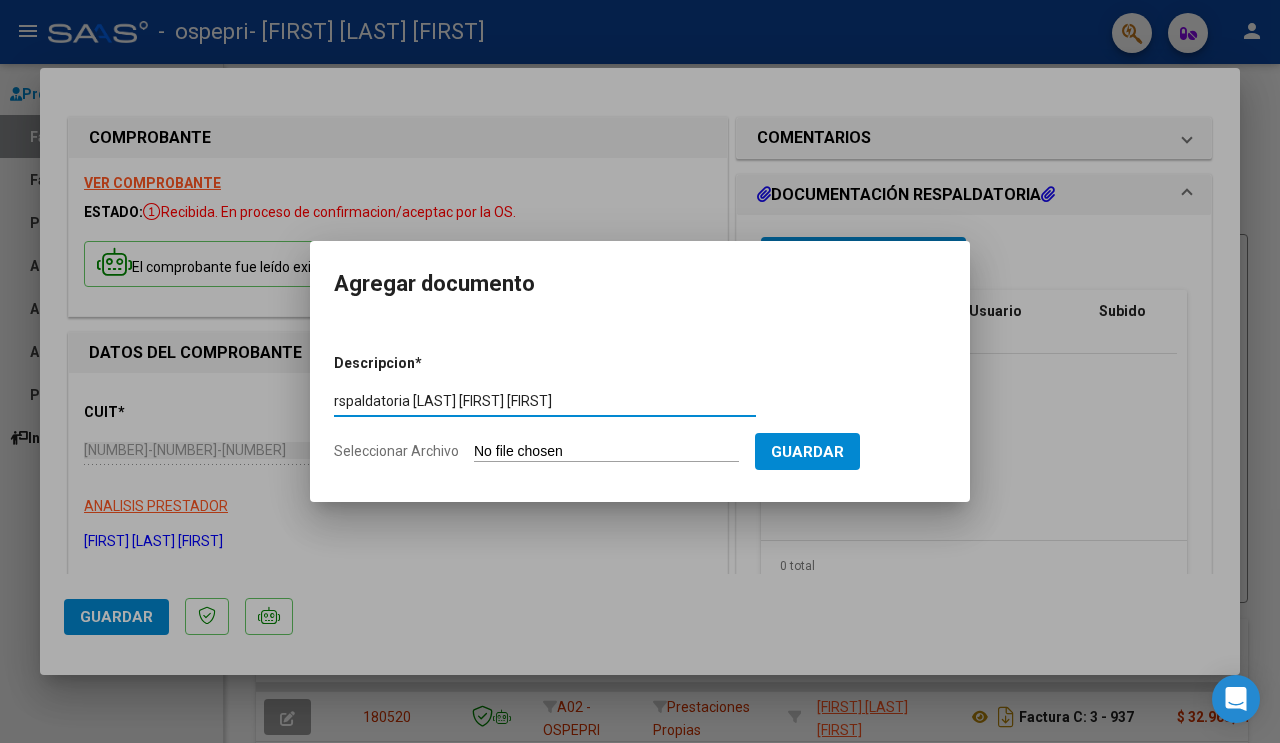 type on "rspaldatoria [LAST] [FIRST] [FIRST]" 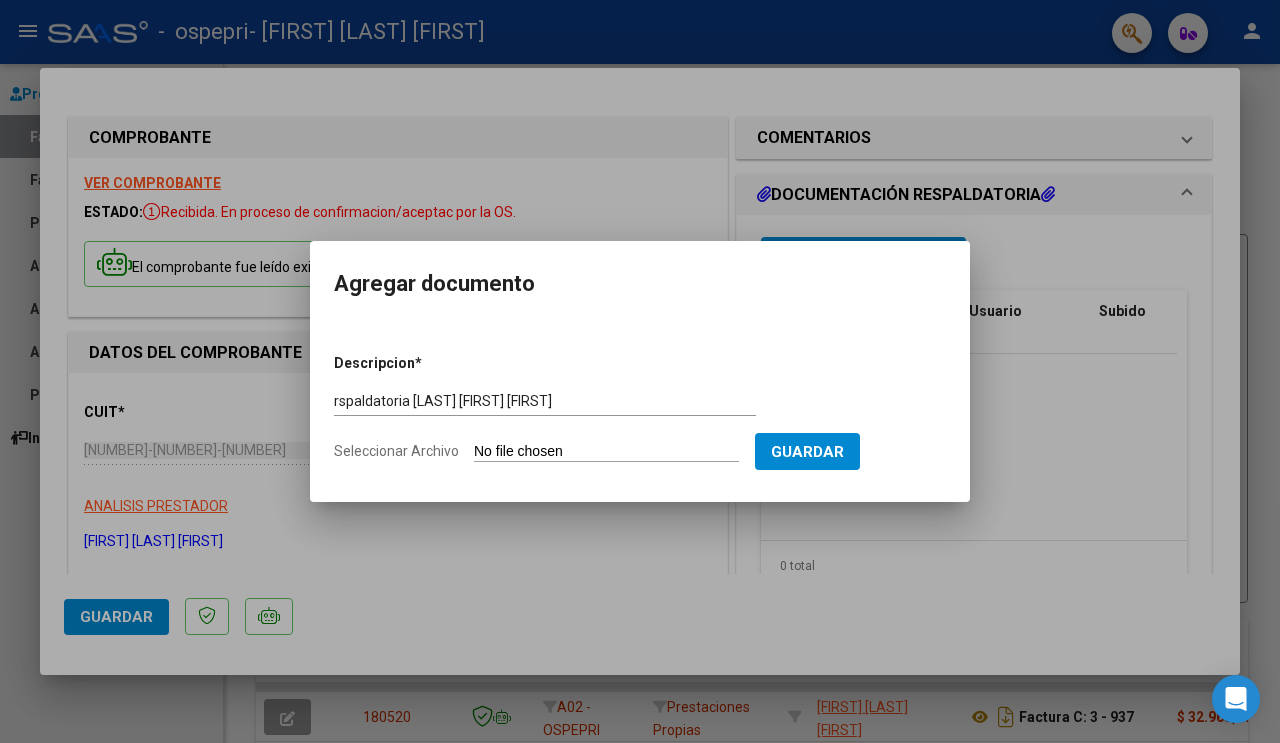 click on "Seleccionar Archivo" at bounding box center (606, 452) 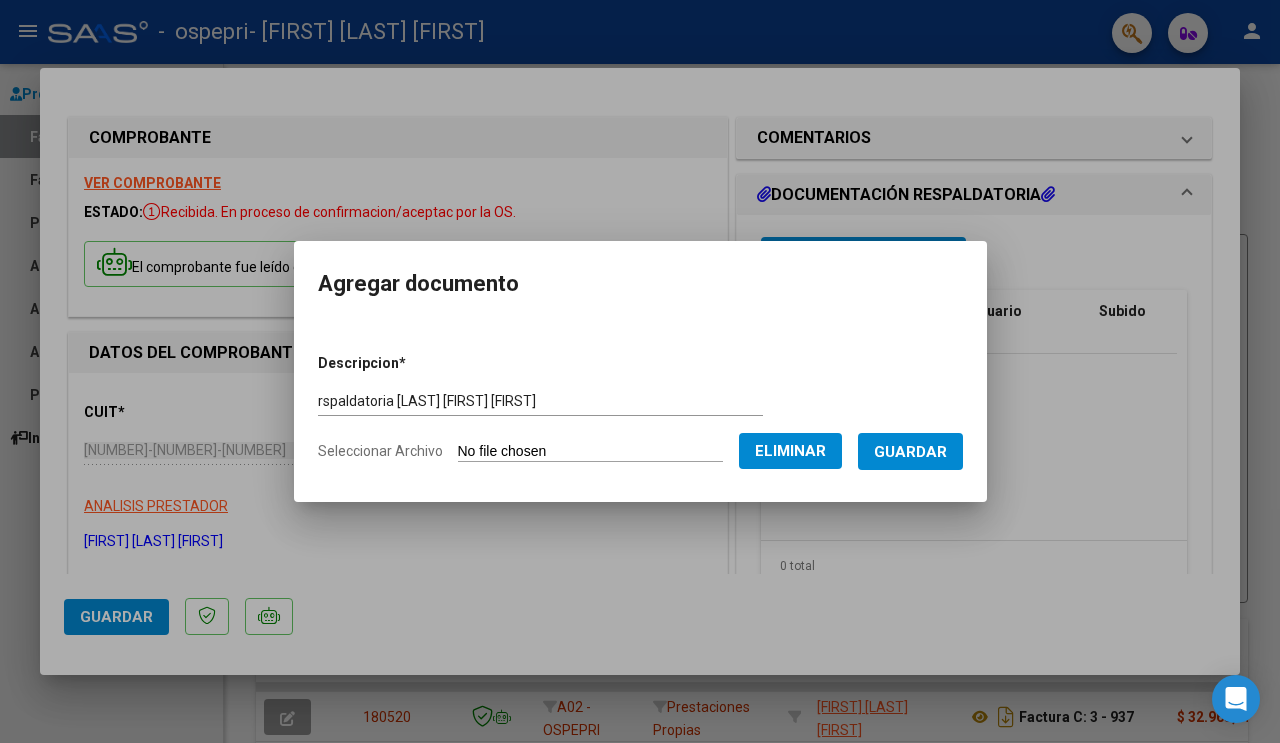 click on "Guardar" at bounding box center (910, 452) 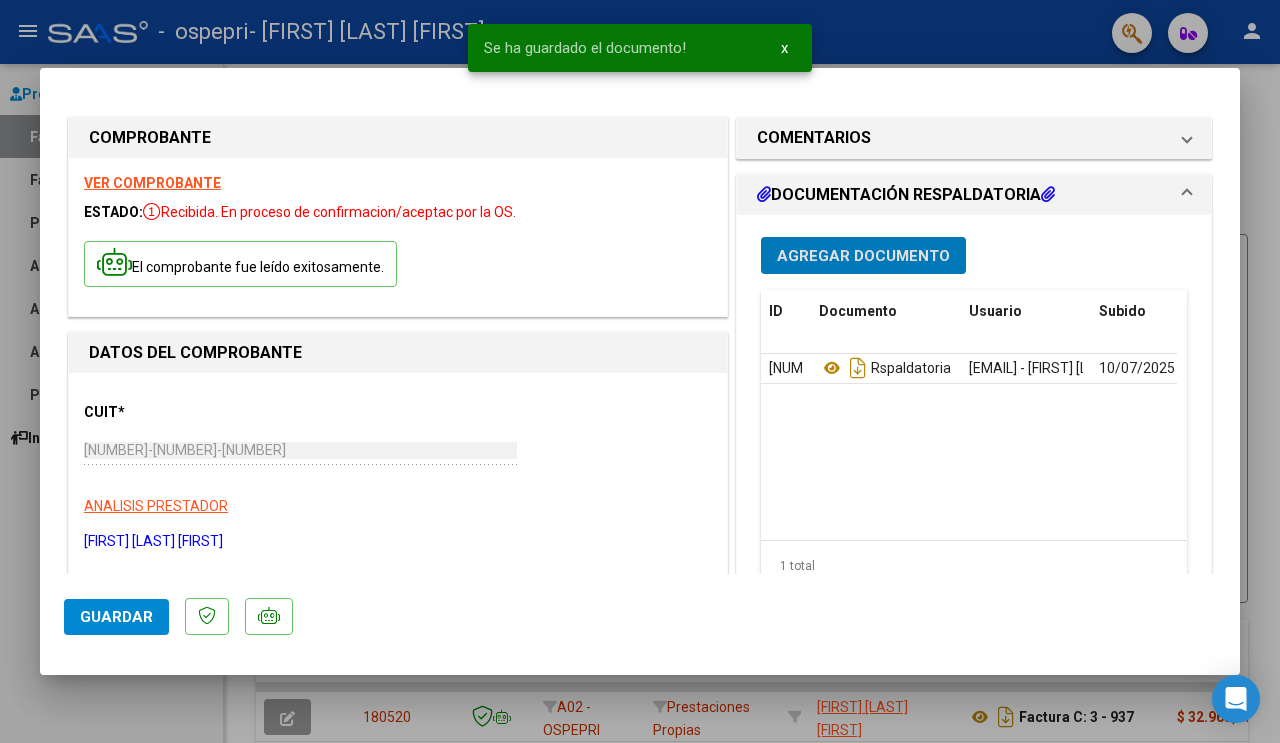 click on "Agregar Documento" at bounding box center [863, 255] 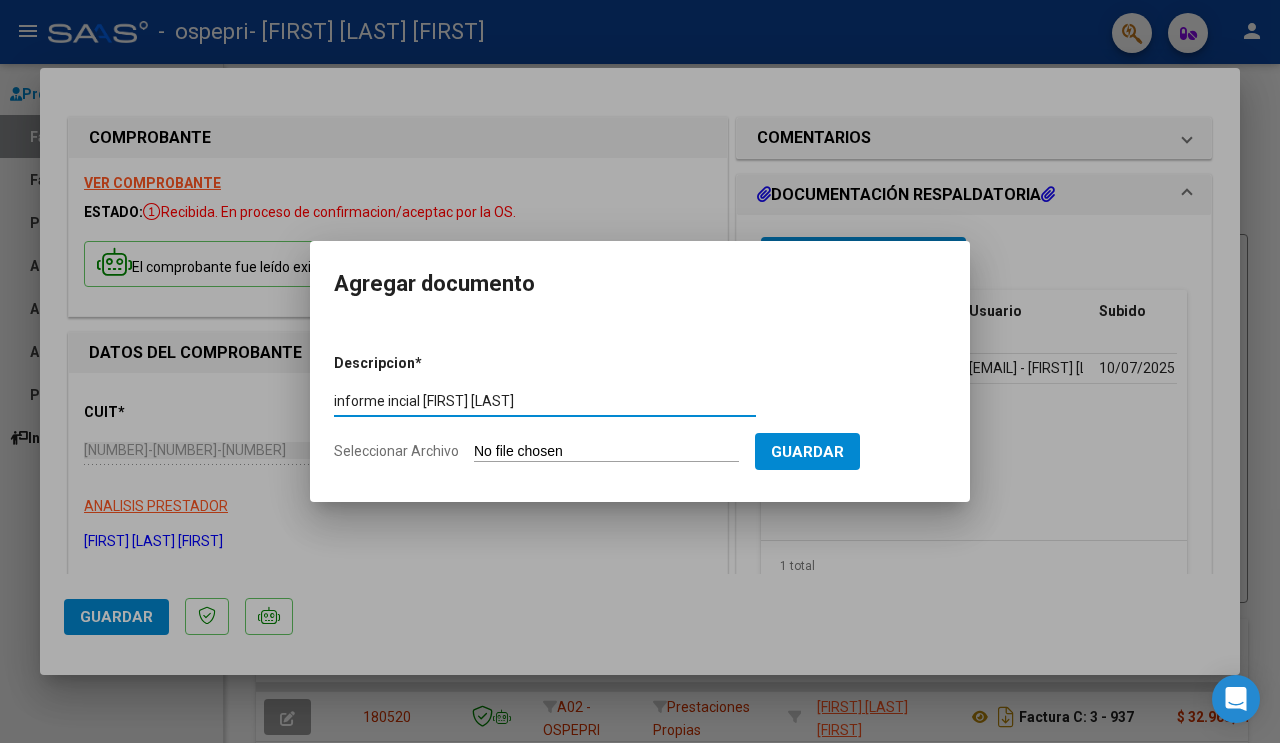type on "informe incial [FIRST] [LAST]" 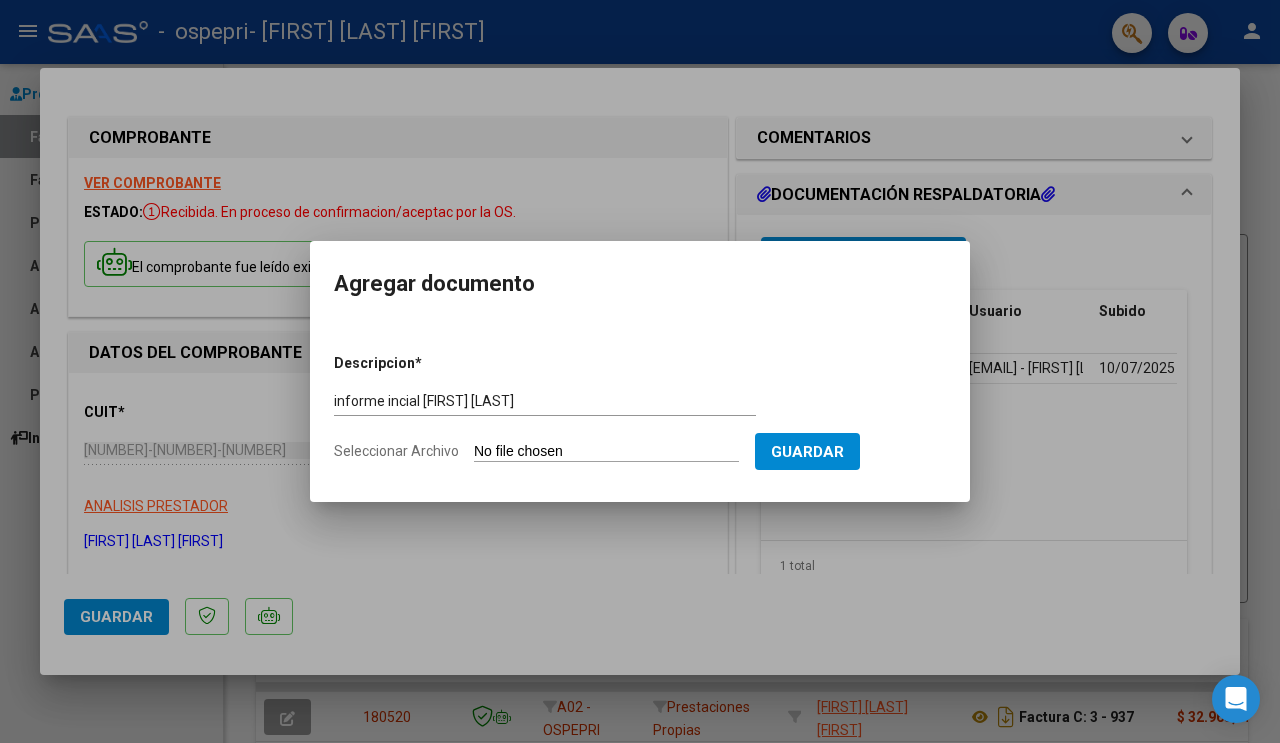 type on "C:\fakepath\[LAST], [FIRST]- inf. inicial OSPEPRI.doc" 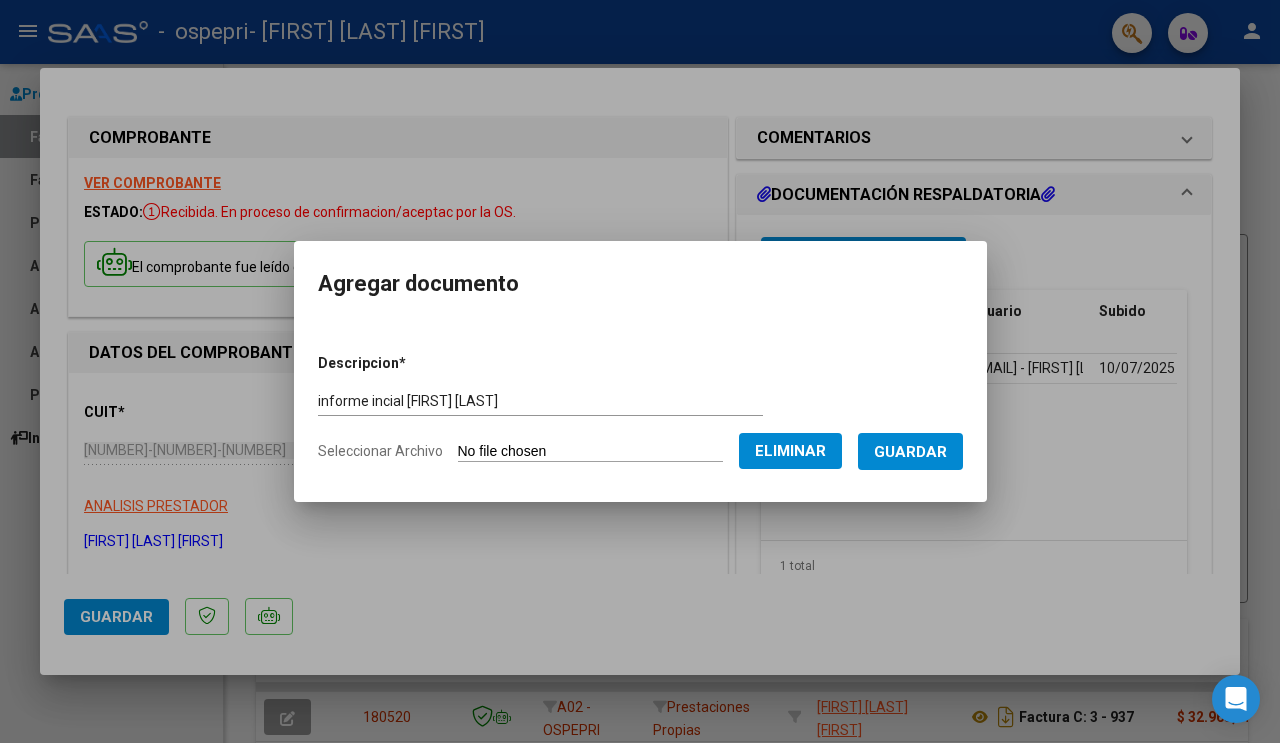 click on "Guardar" at bounding box center [910, 451] 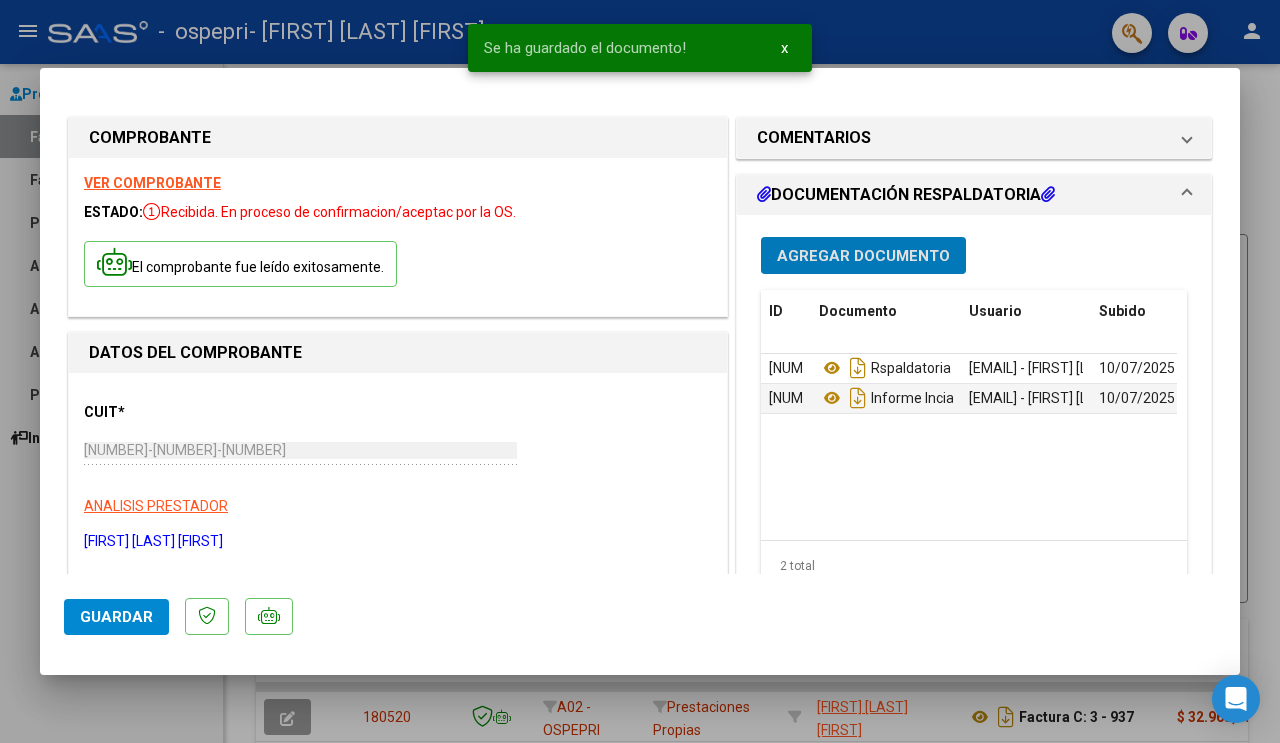 click on "Agregar Documento" at bounding box center [863, 256] 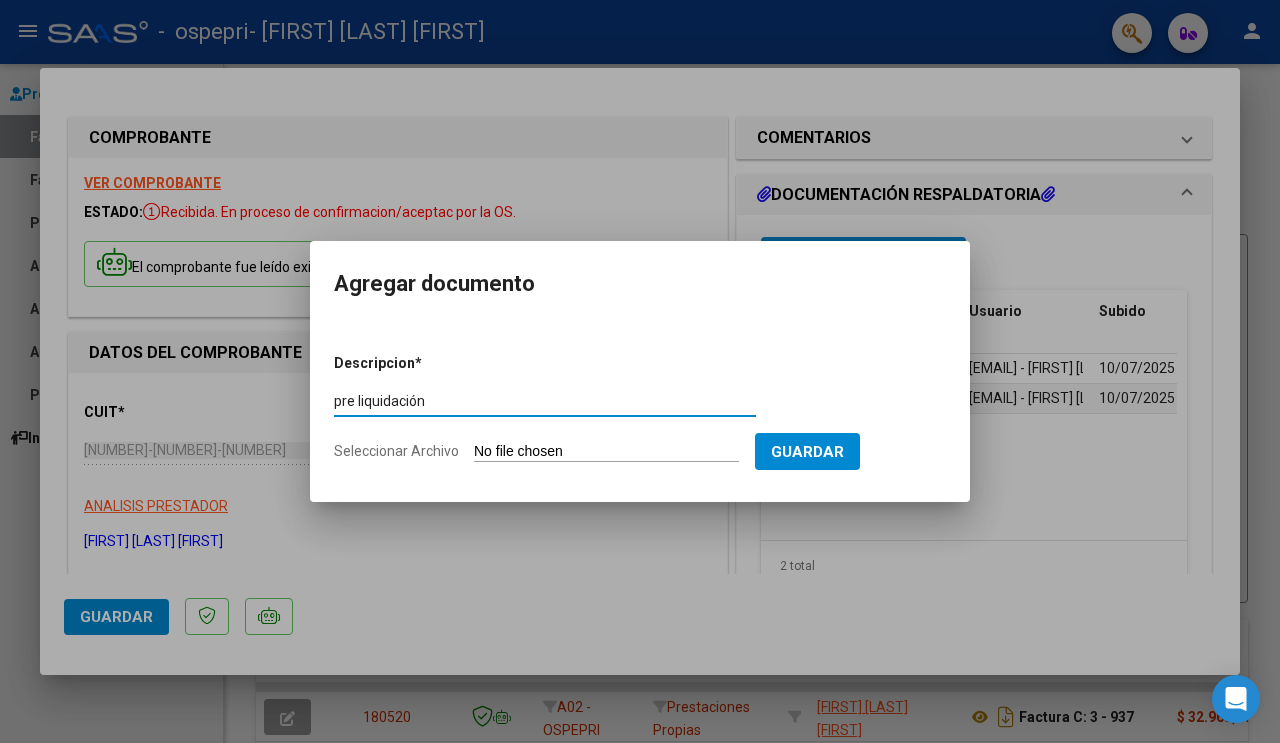 type on "pre liquidación" 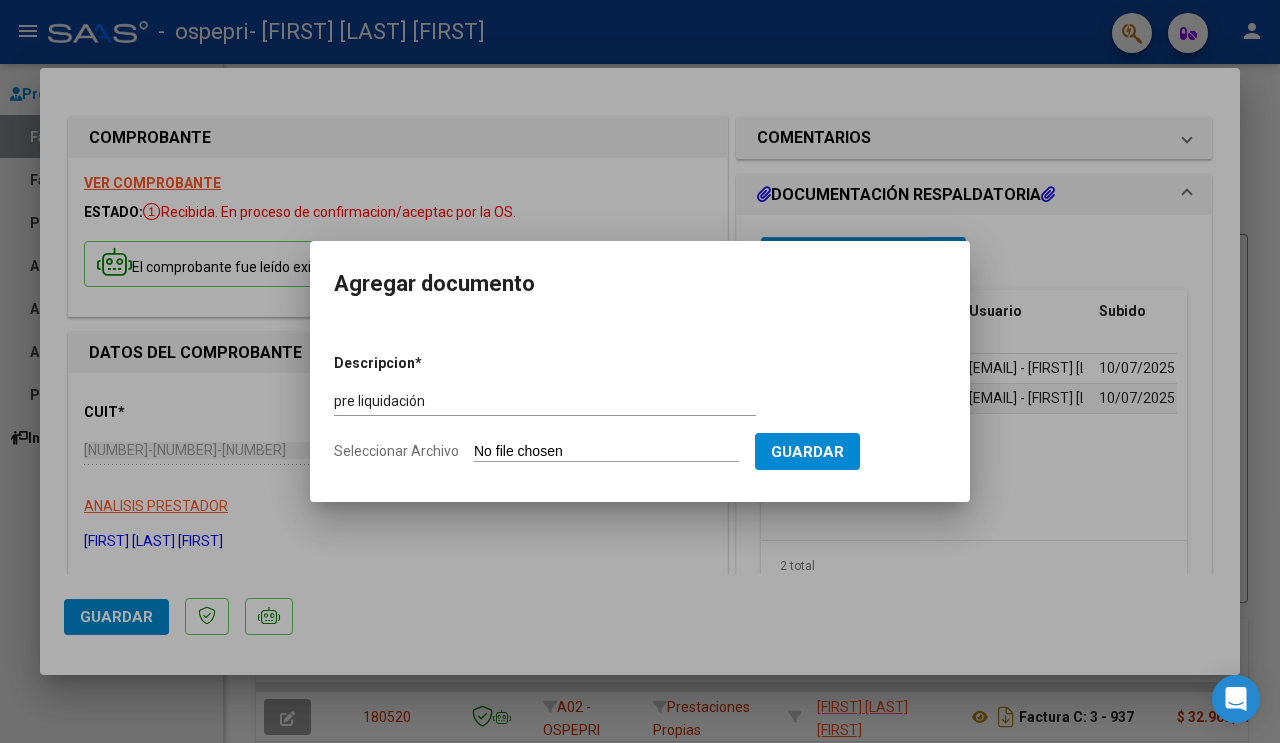 click on "Seleccionar Archivo" at bounding box center (606, 452) 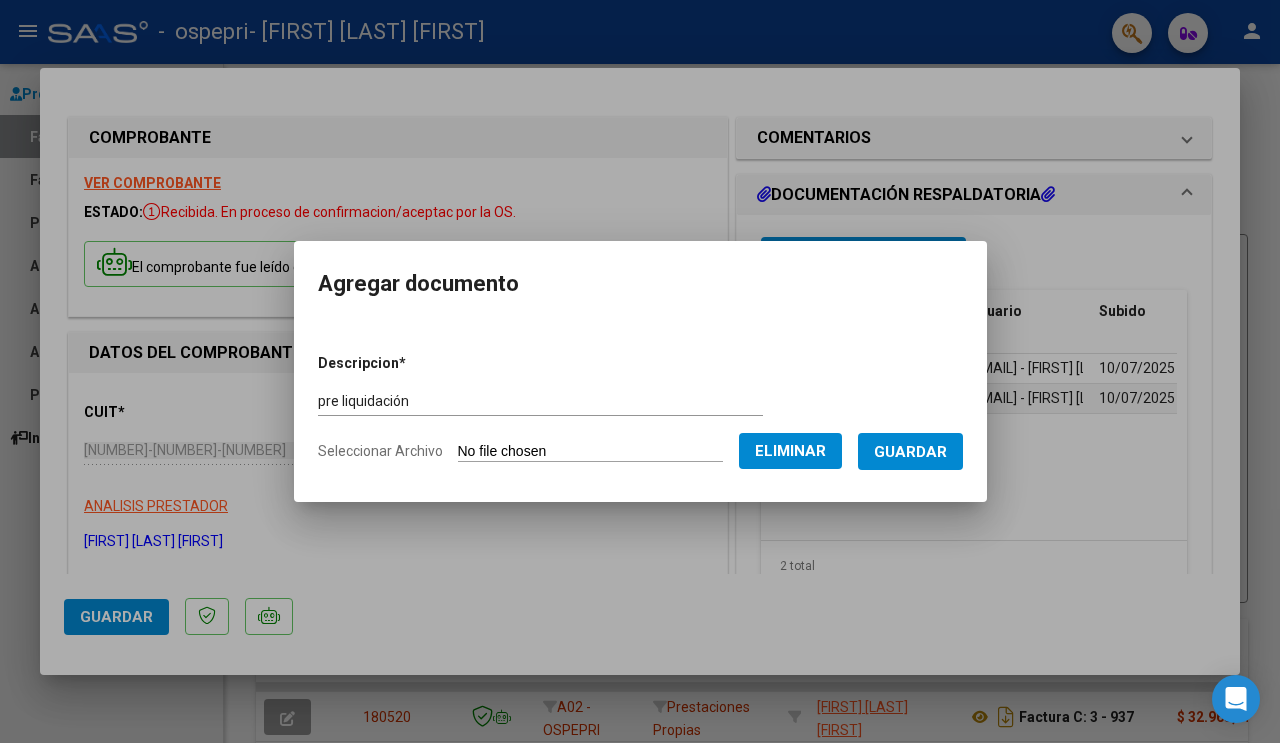 click on "Guardar" at bounding box center (910, 451) 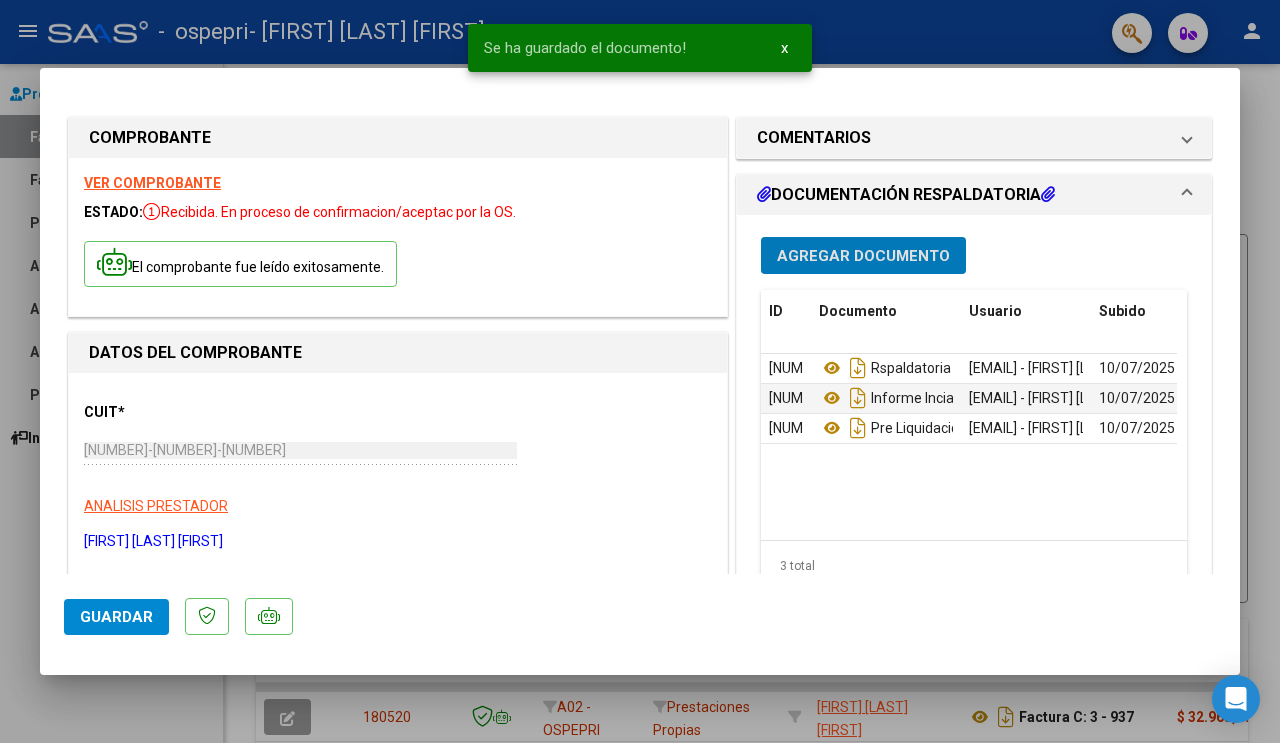 click on "Guardar" 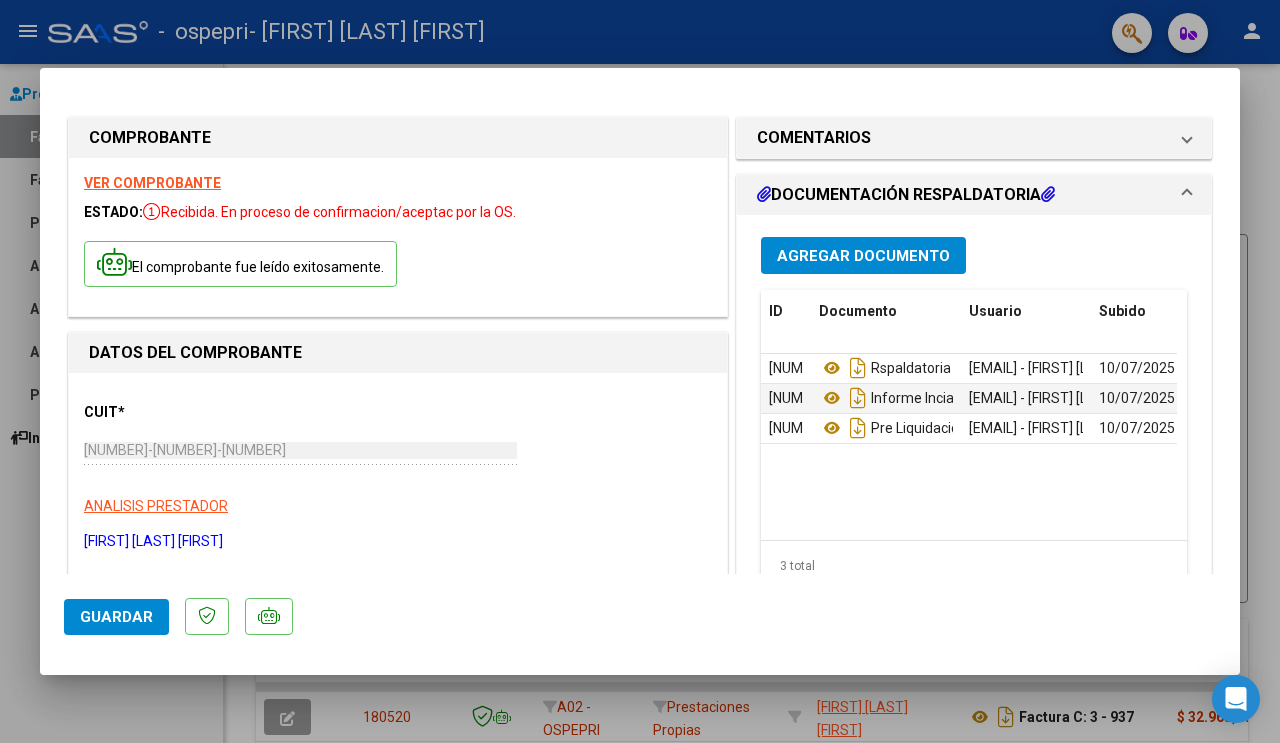 click at bounding box center [640, 371] 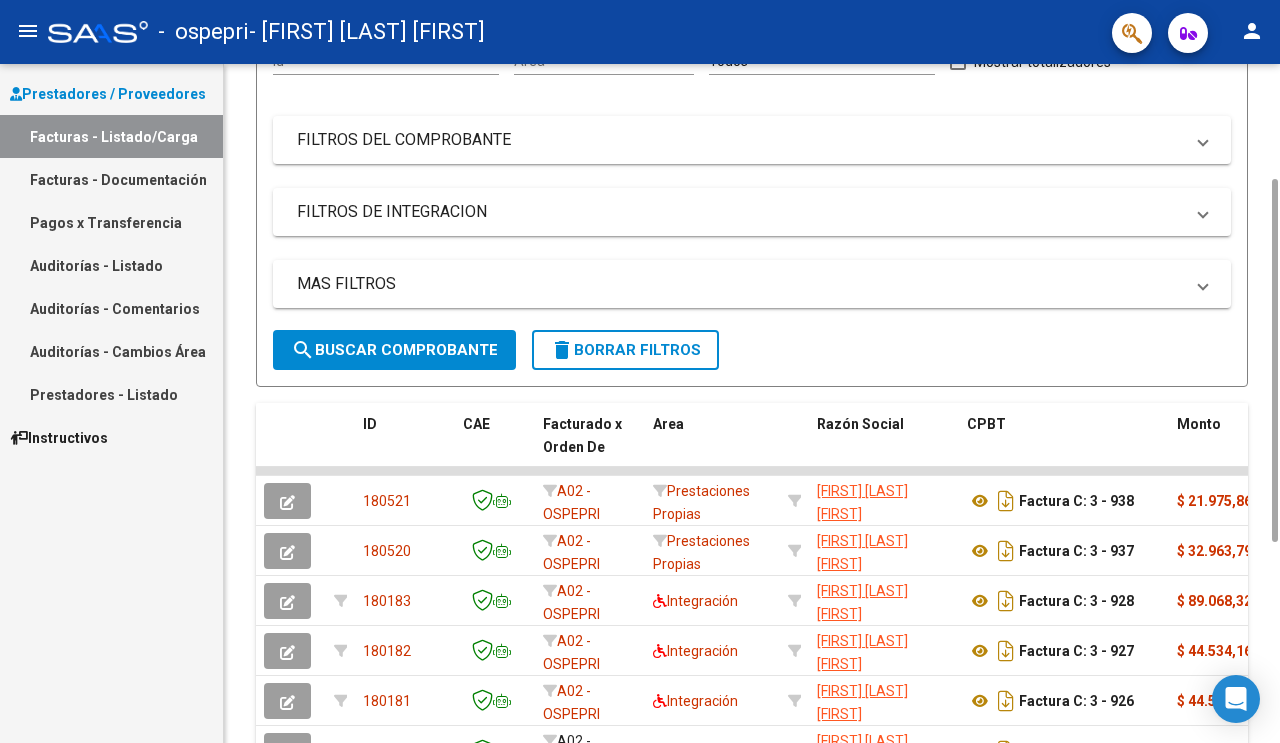 scroll, scrollTop: 432, scrollLeft: 0, axis: vertical 